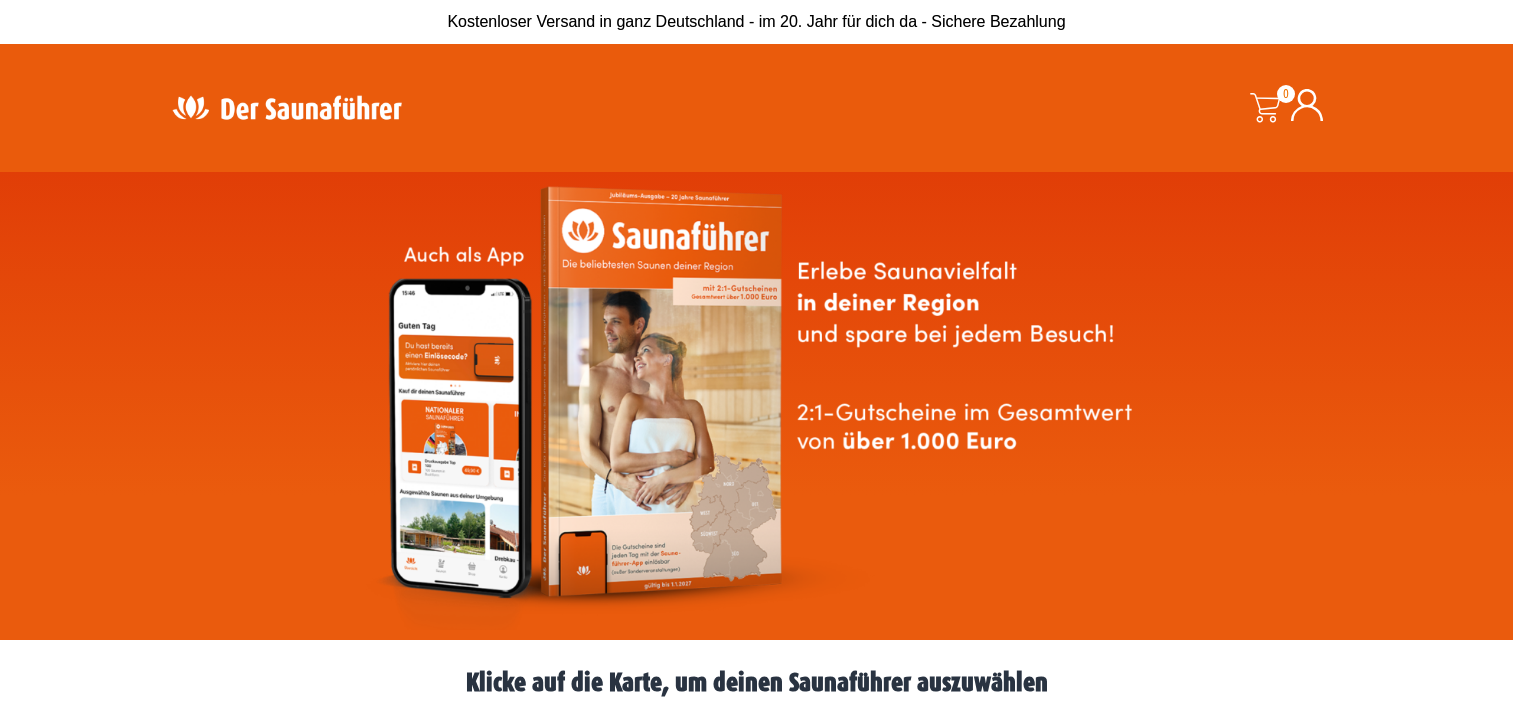 scroll, scrollTop: 0, scrollLeft: 0, axis: both 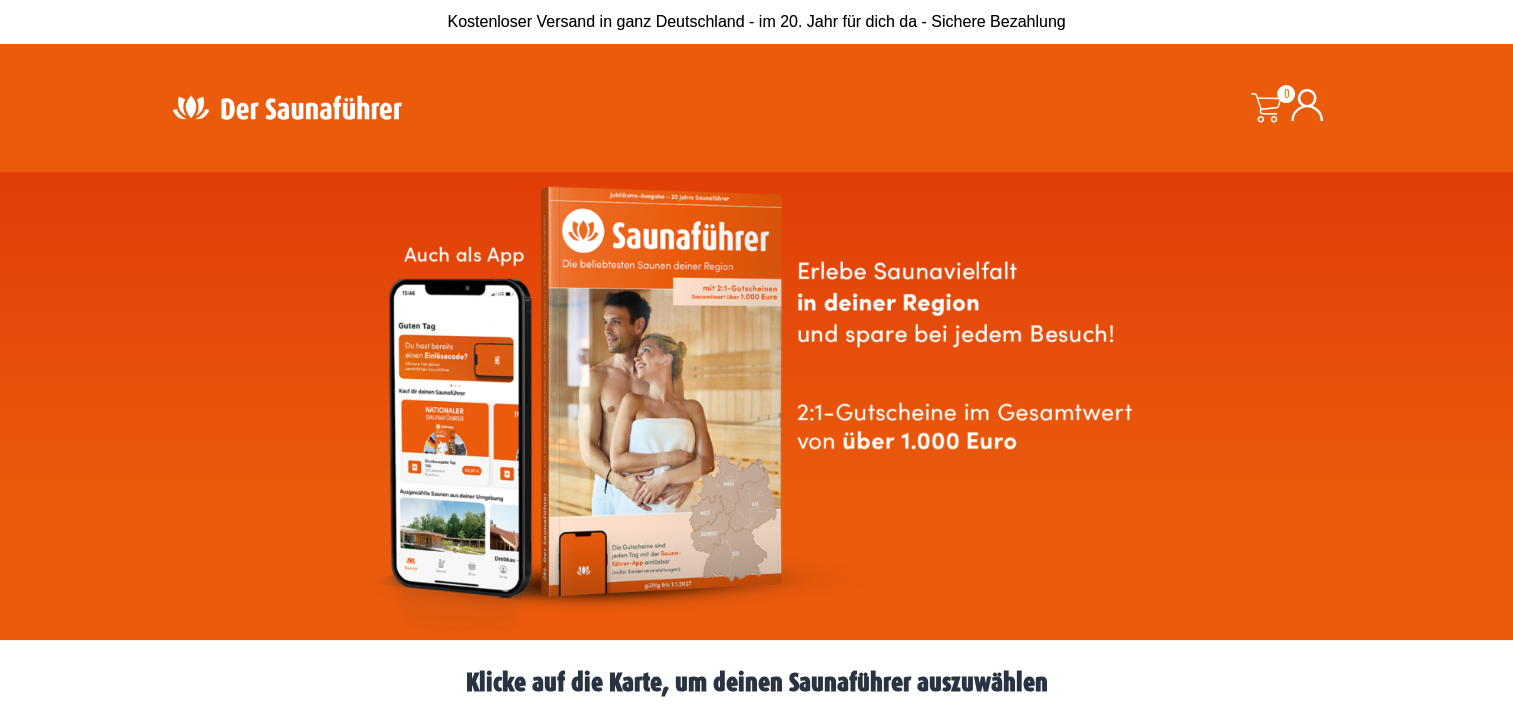 click 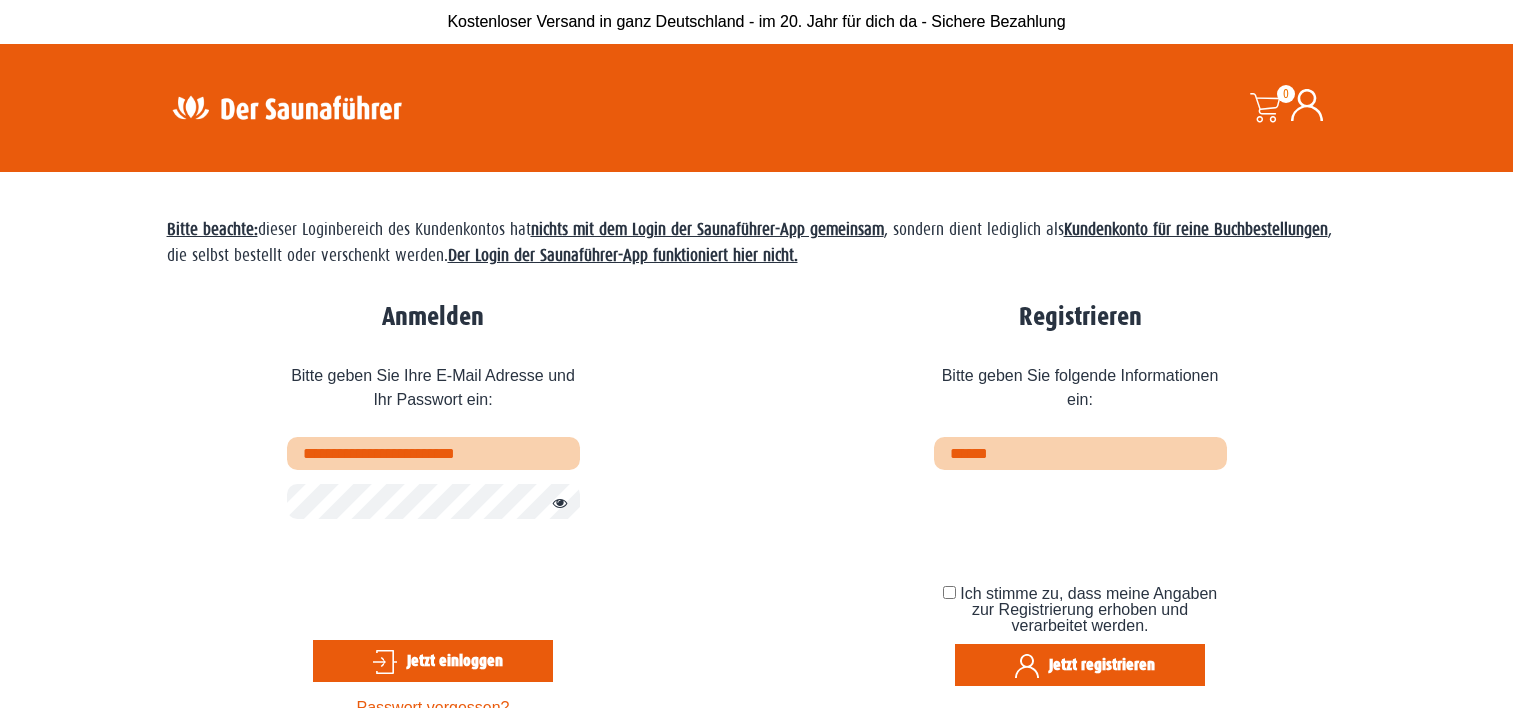 scroll, scrollTop: 0, scrollLeft: 0, axis: both 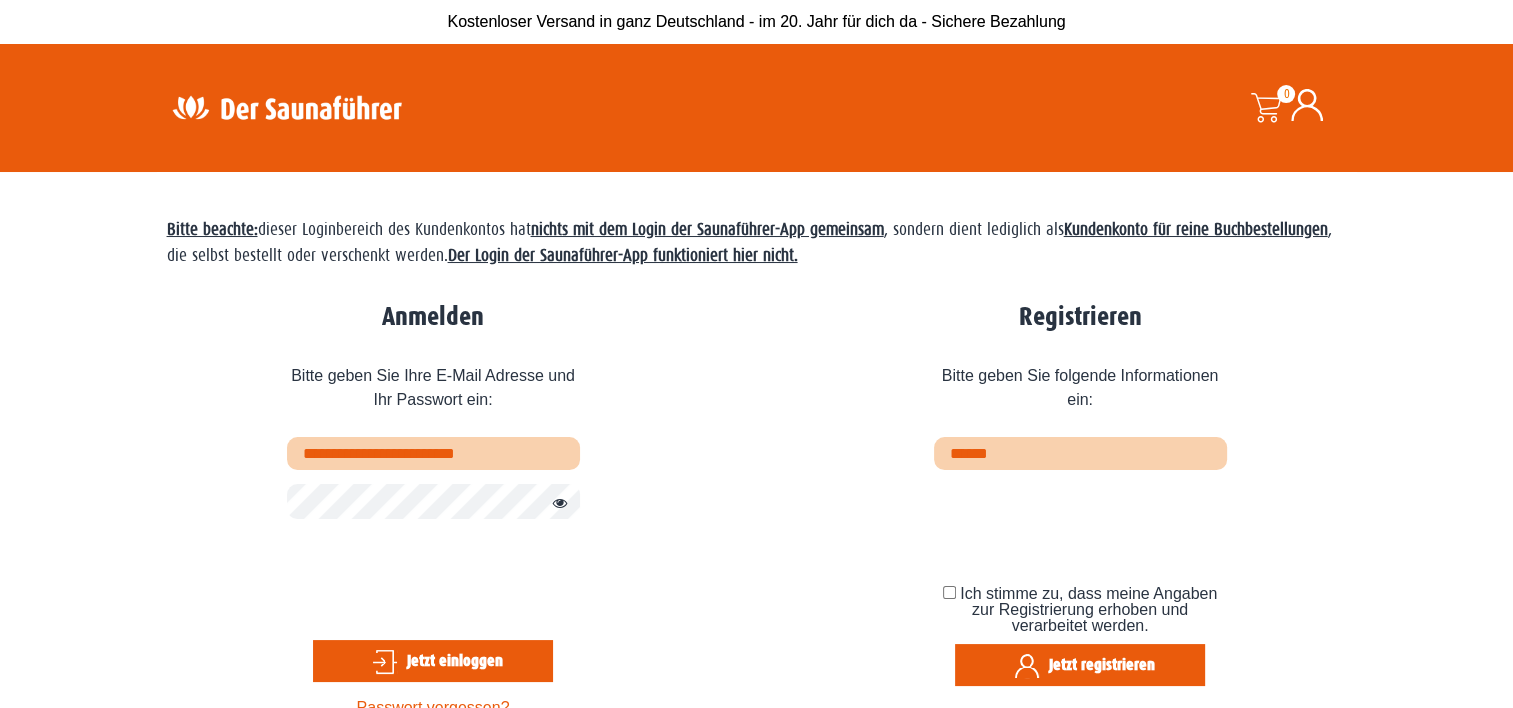 click on "Jetzt einloggen" at bounding box center [433, 661] 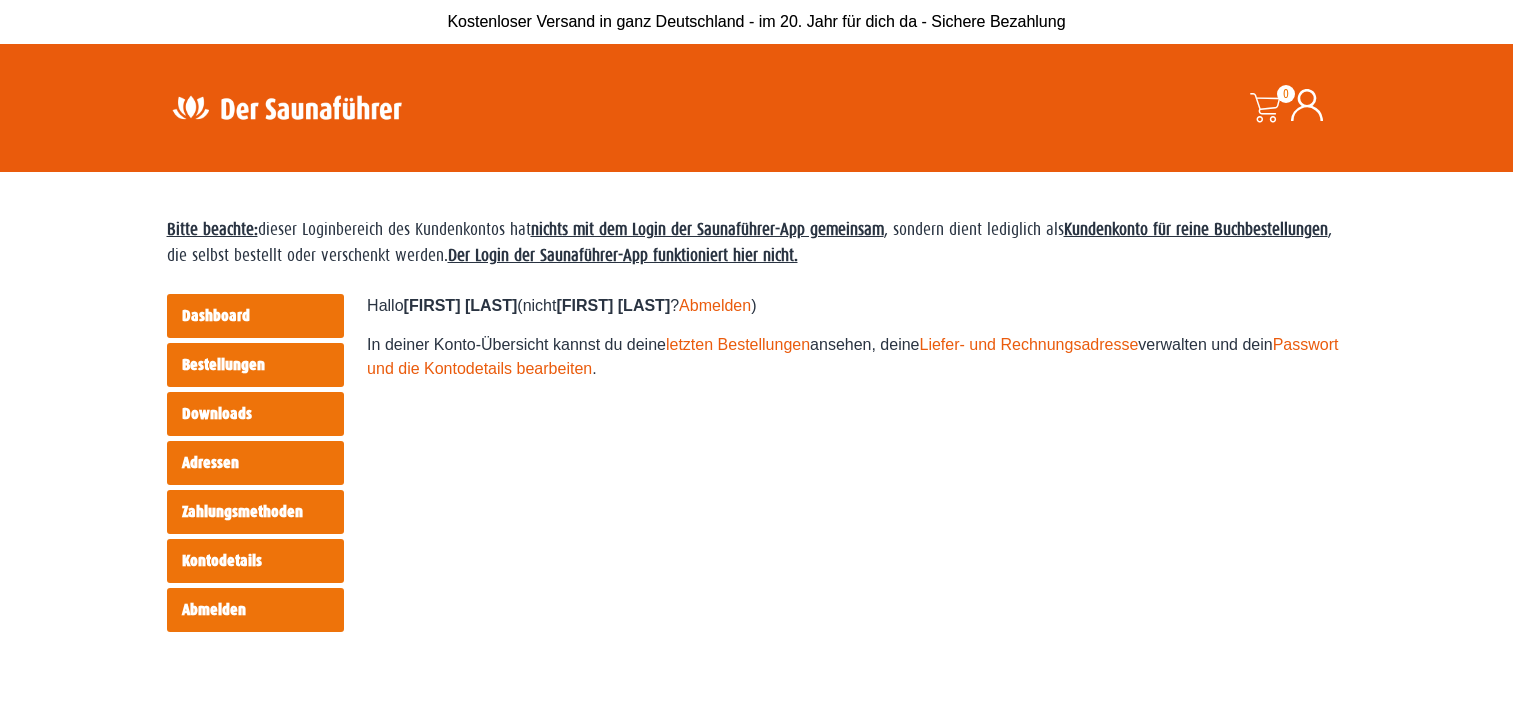scroll, scrollTop: 0, scrollLeft: 0, axis: both 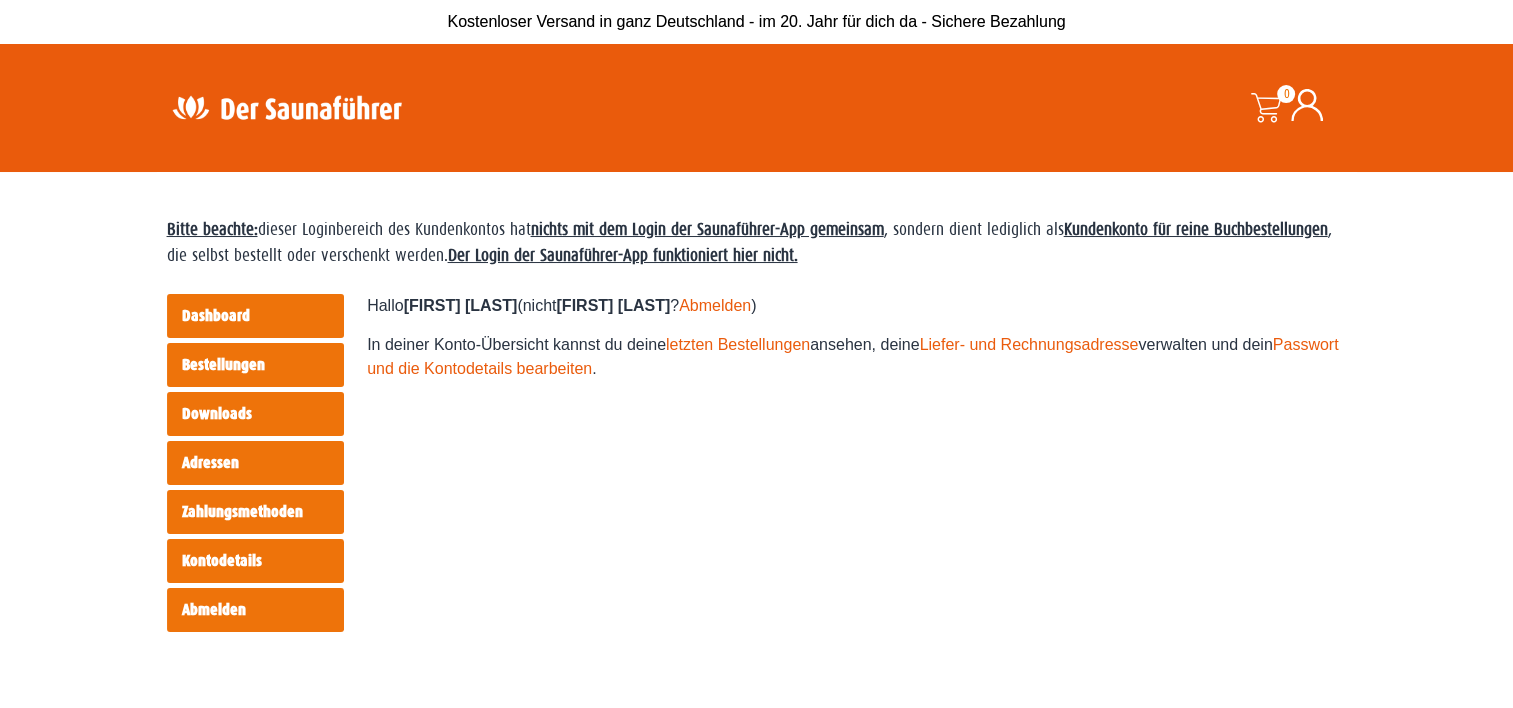 click on "Dashboard" at bounding box center (255, 316) 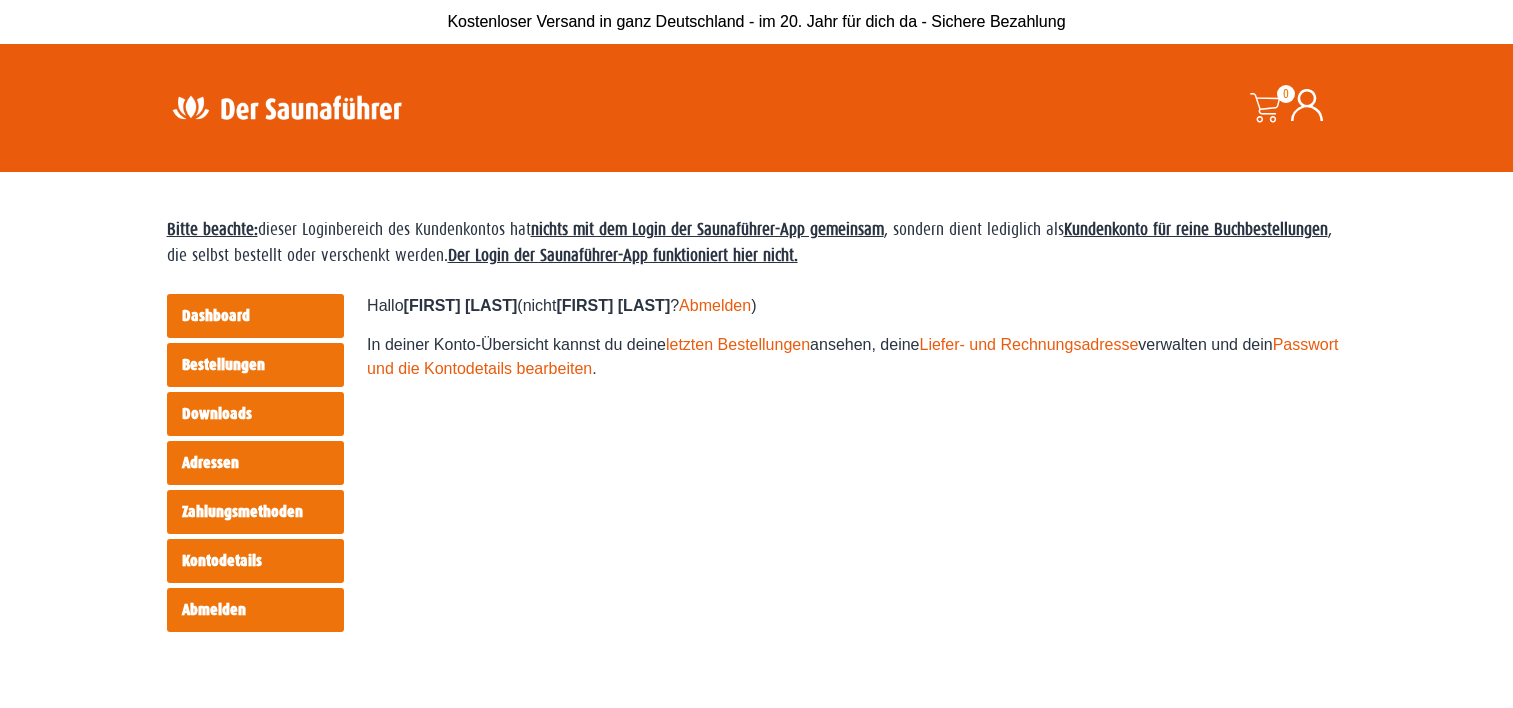 scroll, scrollTop: 0, scrollLeft: 0, axis: both 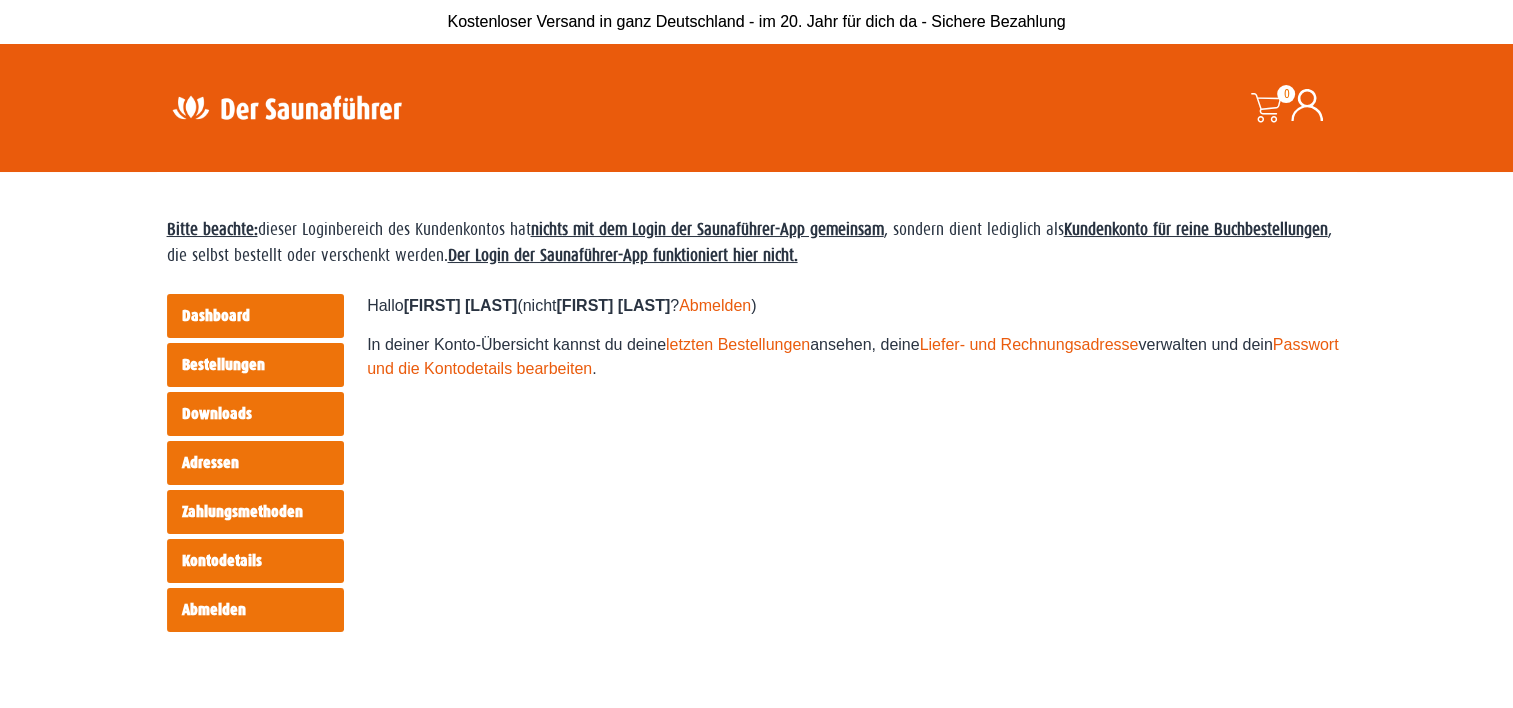 click at bounding box center (287, 107) 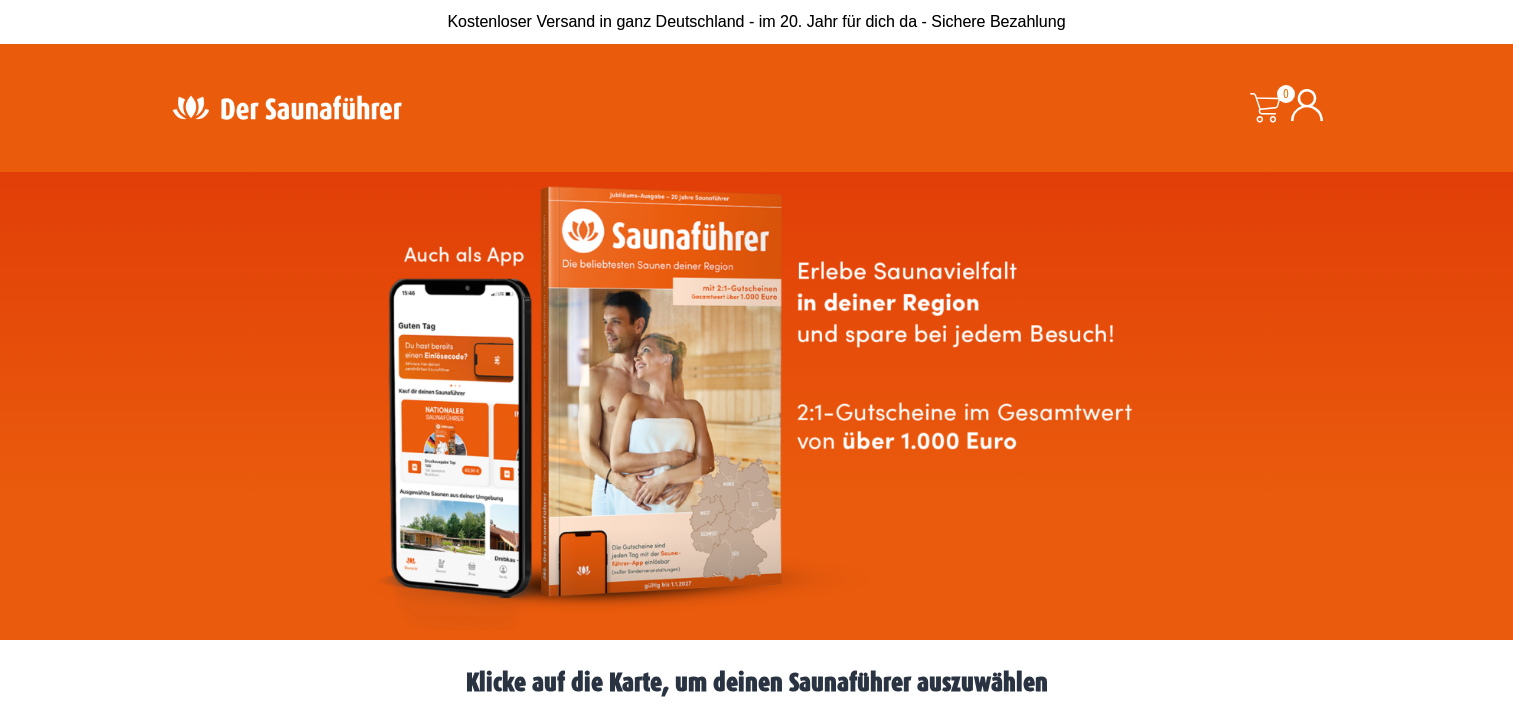 scroll, scrollTop: 0, scrollLeft: 0, axis: both 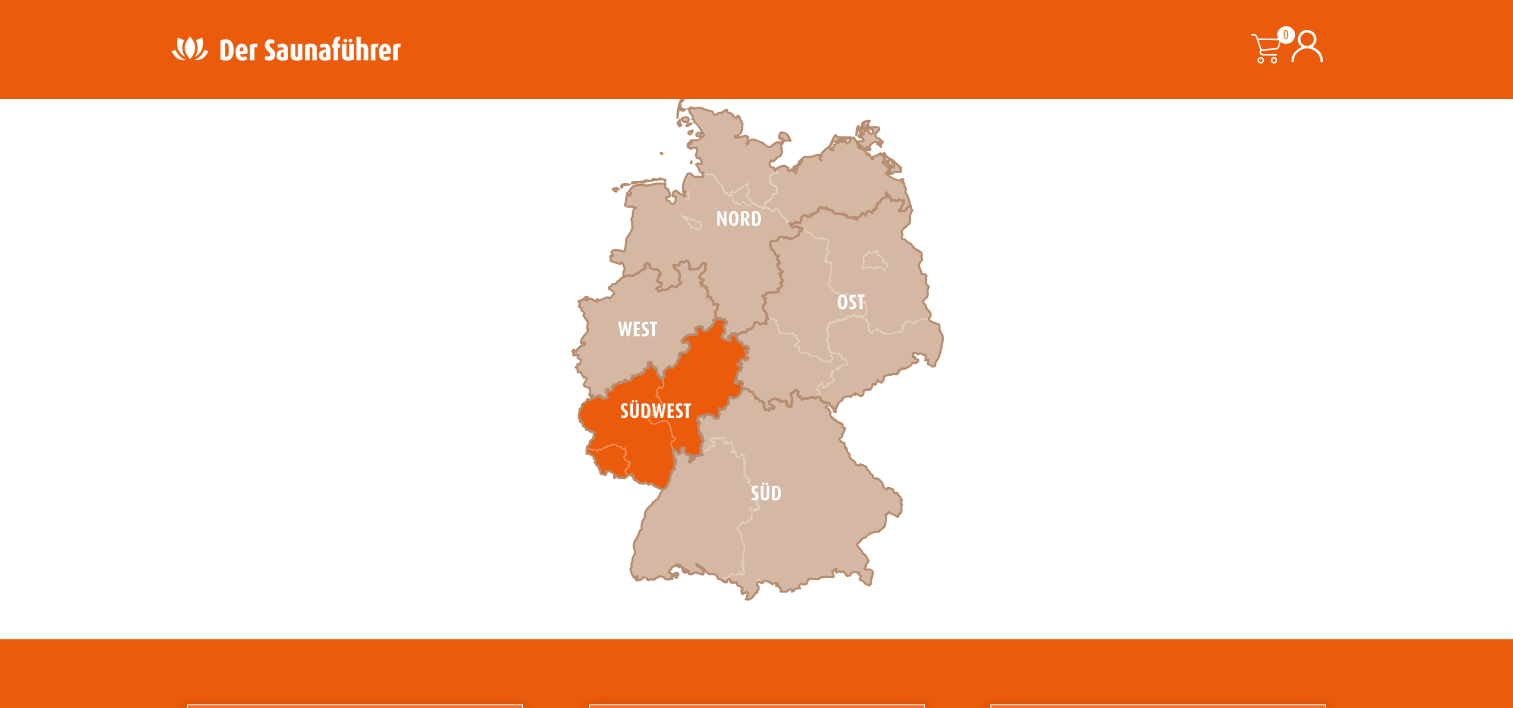 click 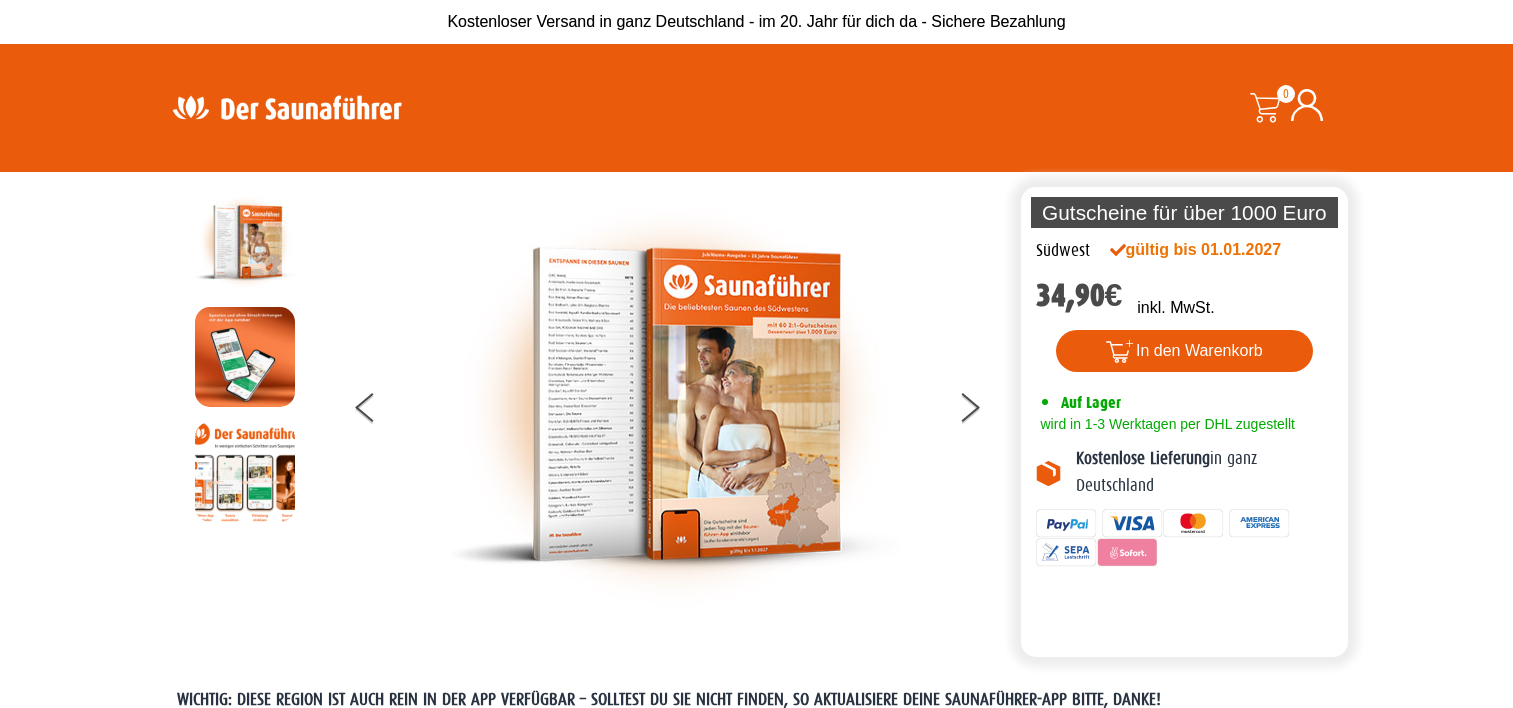 scroll, scrollTop: 0, scrollLeft: 0, axis: both 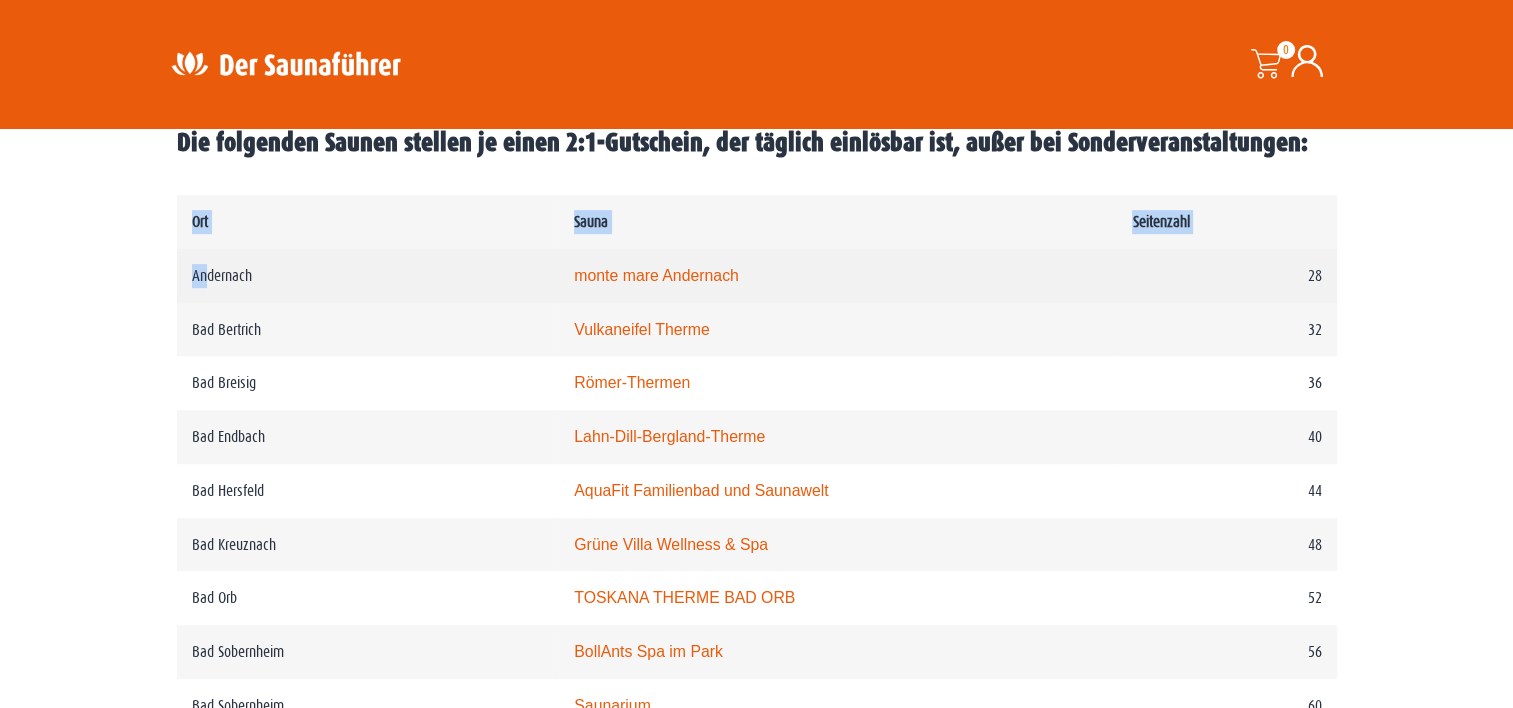 drag, startPoint x: 146, startPoint y: 275, endPoint x: 194, endPoint y: 275, distance: 48 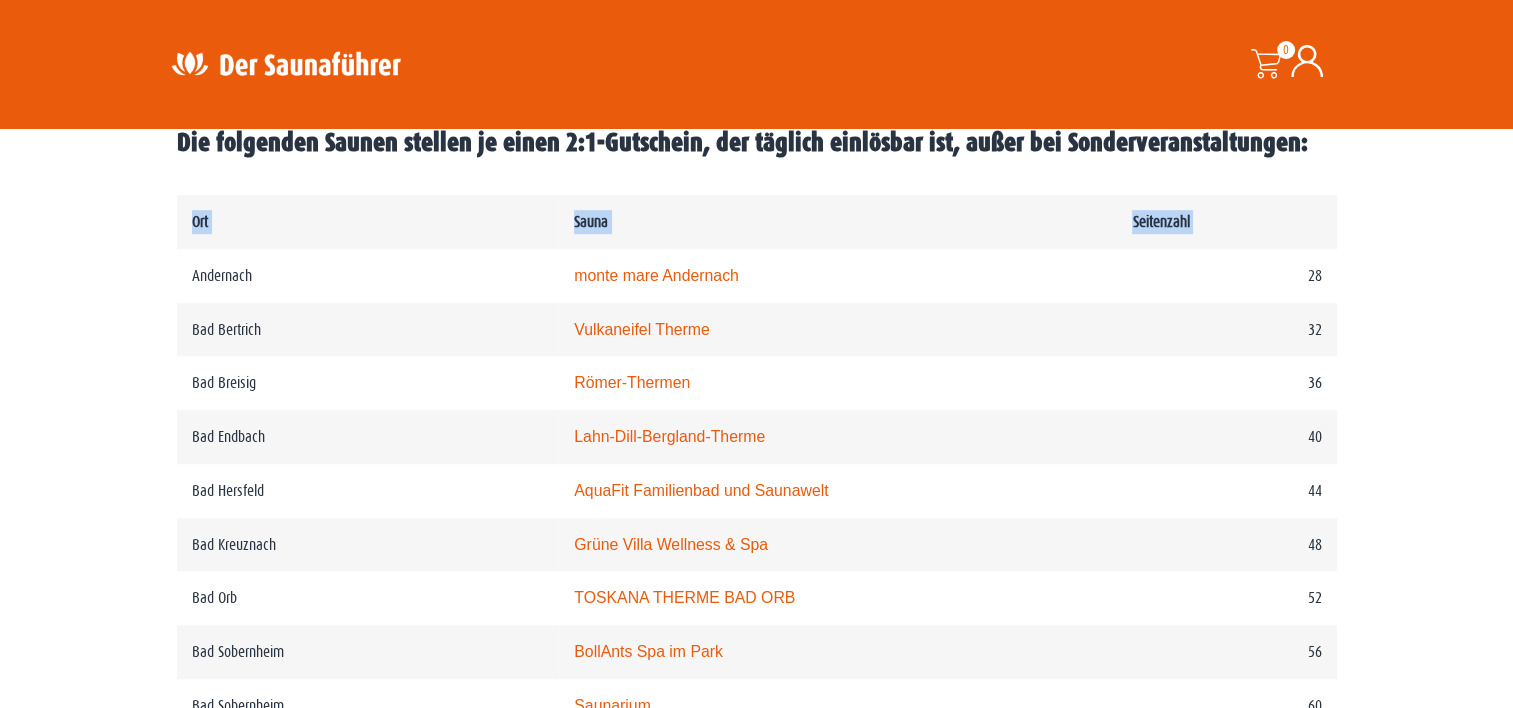 drag, startPoint x: 194, startPoint y: 275, endPoint x: 111, endPoint y: 296, distance: 85.61542 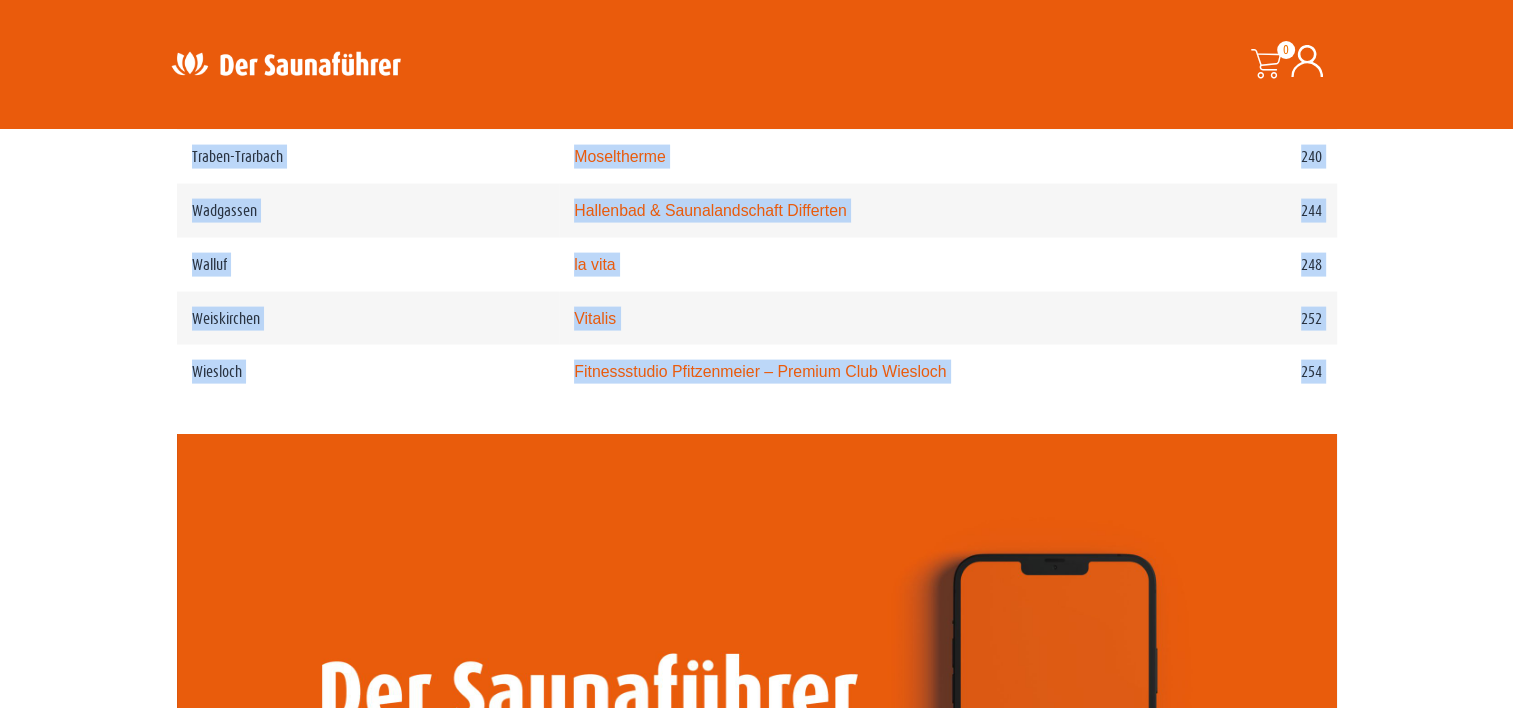 scroll, scrollTop: 4299, scrollLeft: 0, axis: vertical 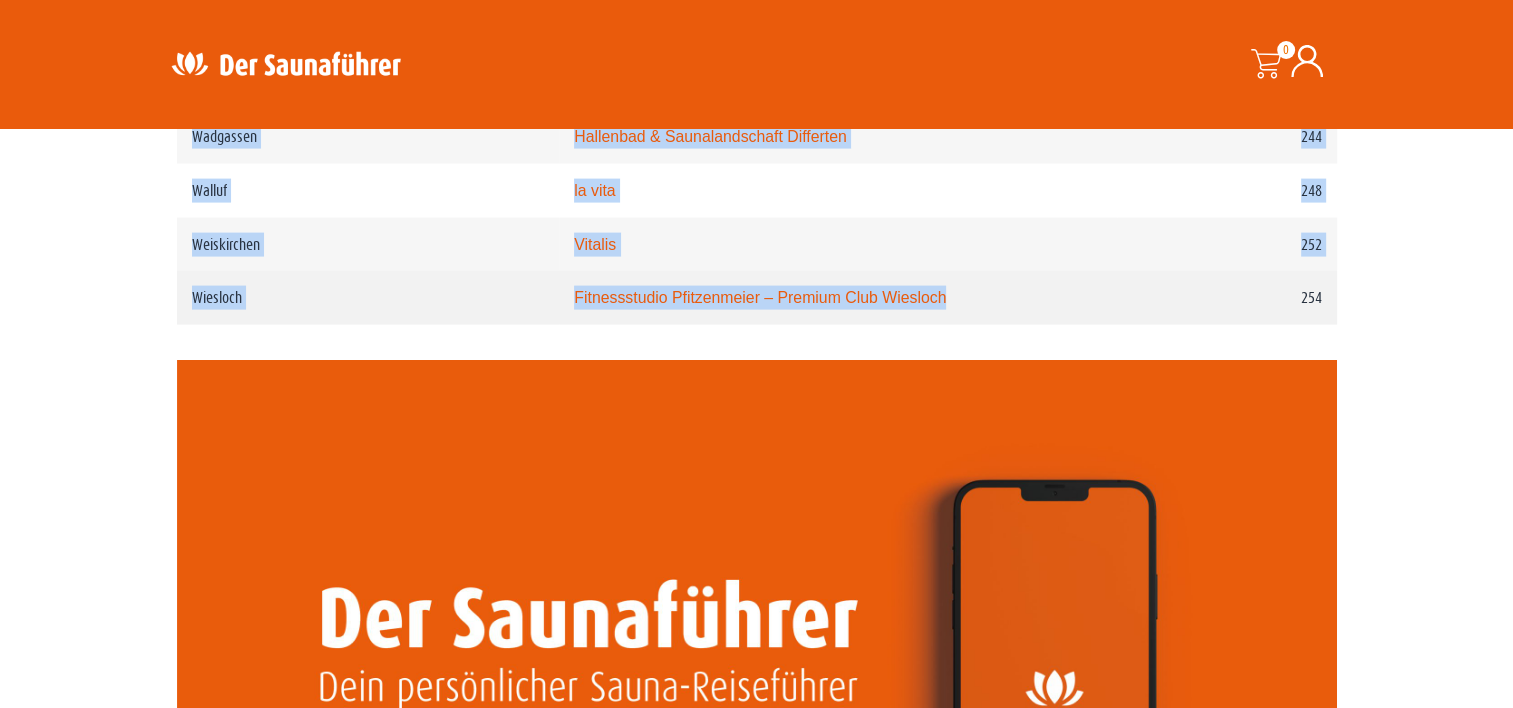 drag, startPoint x: 151, startPoint y: 269, endPoint x: 959, endPoint y: 308, distance: 808.9407 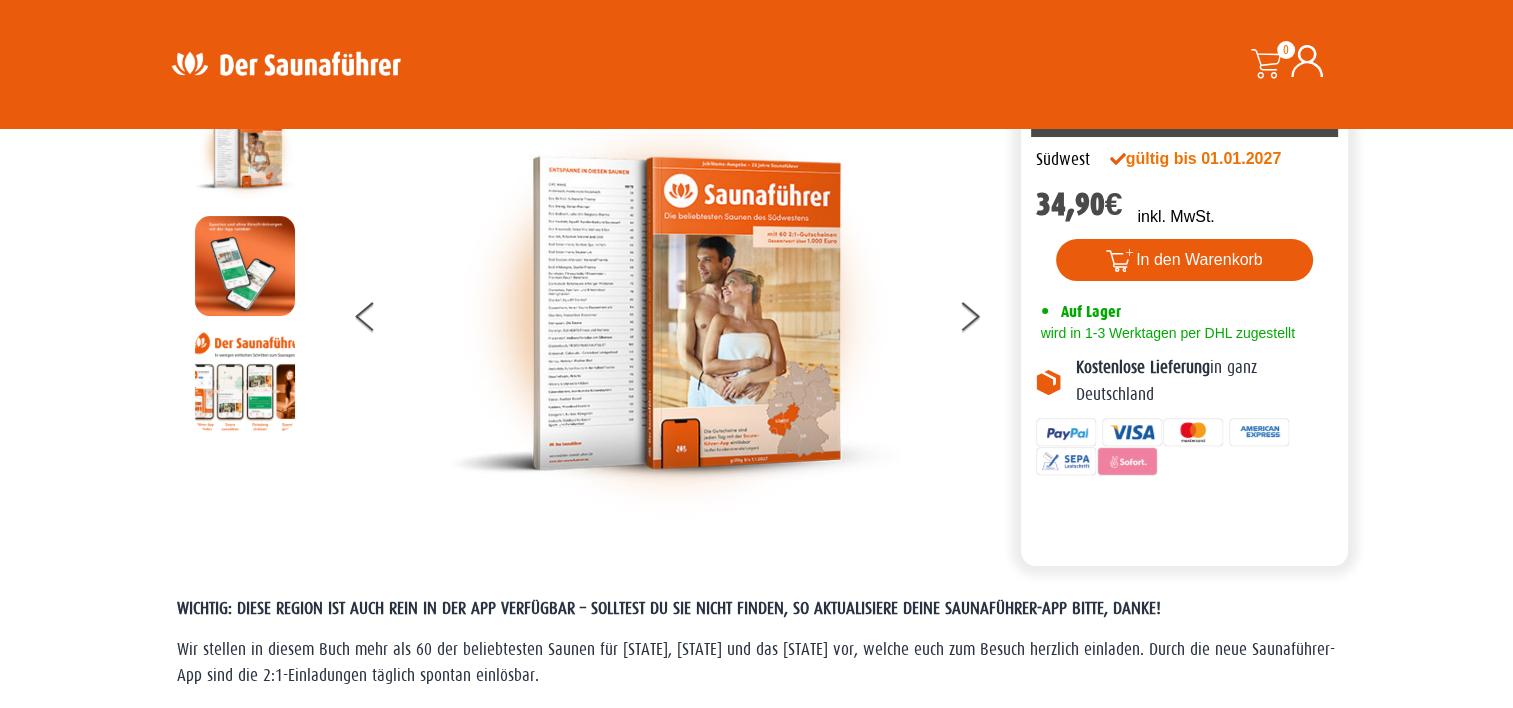 scroll, scrollTop: 127, scrollLeft: 0, axis: vertical 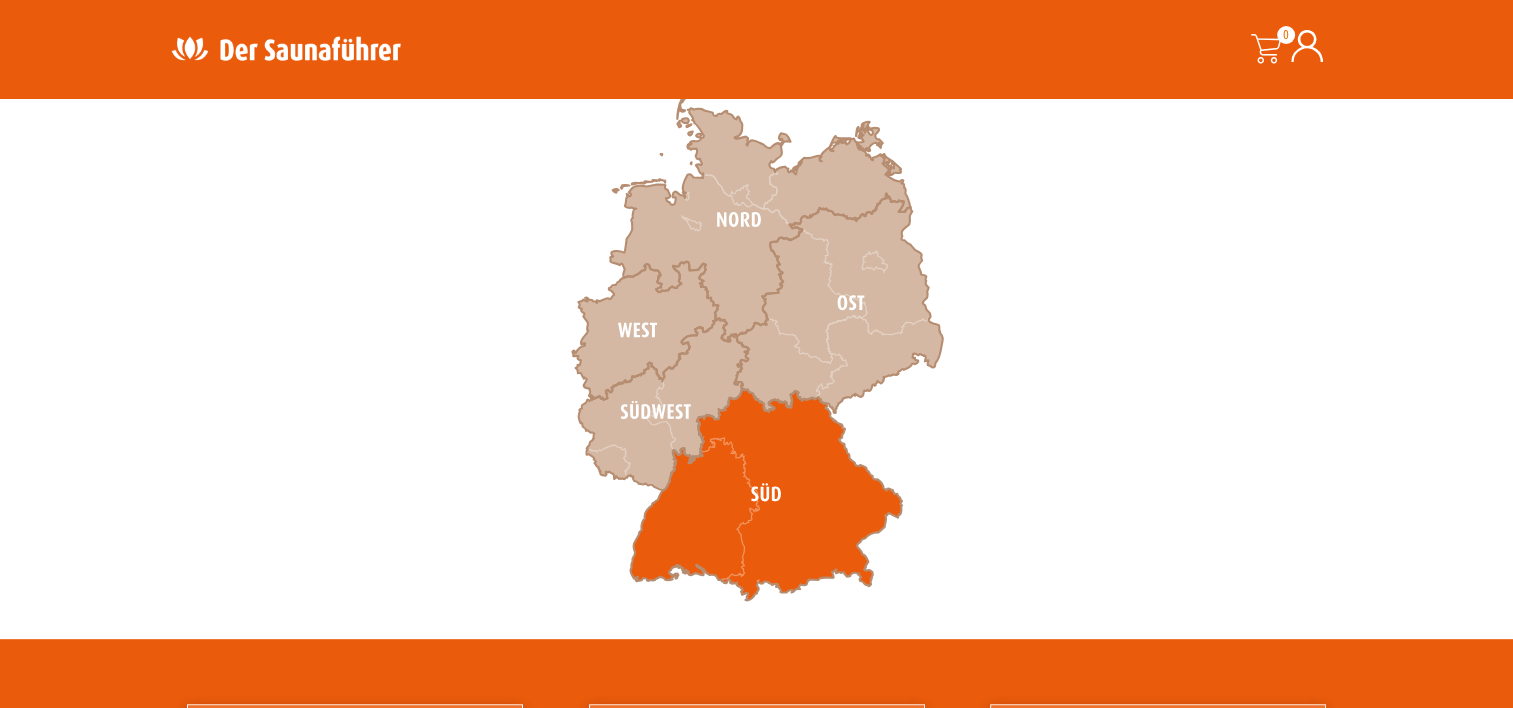 click 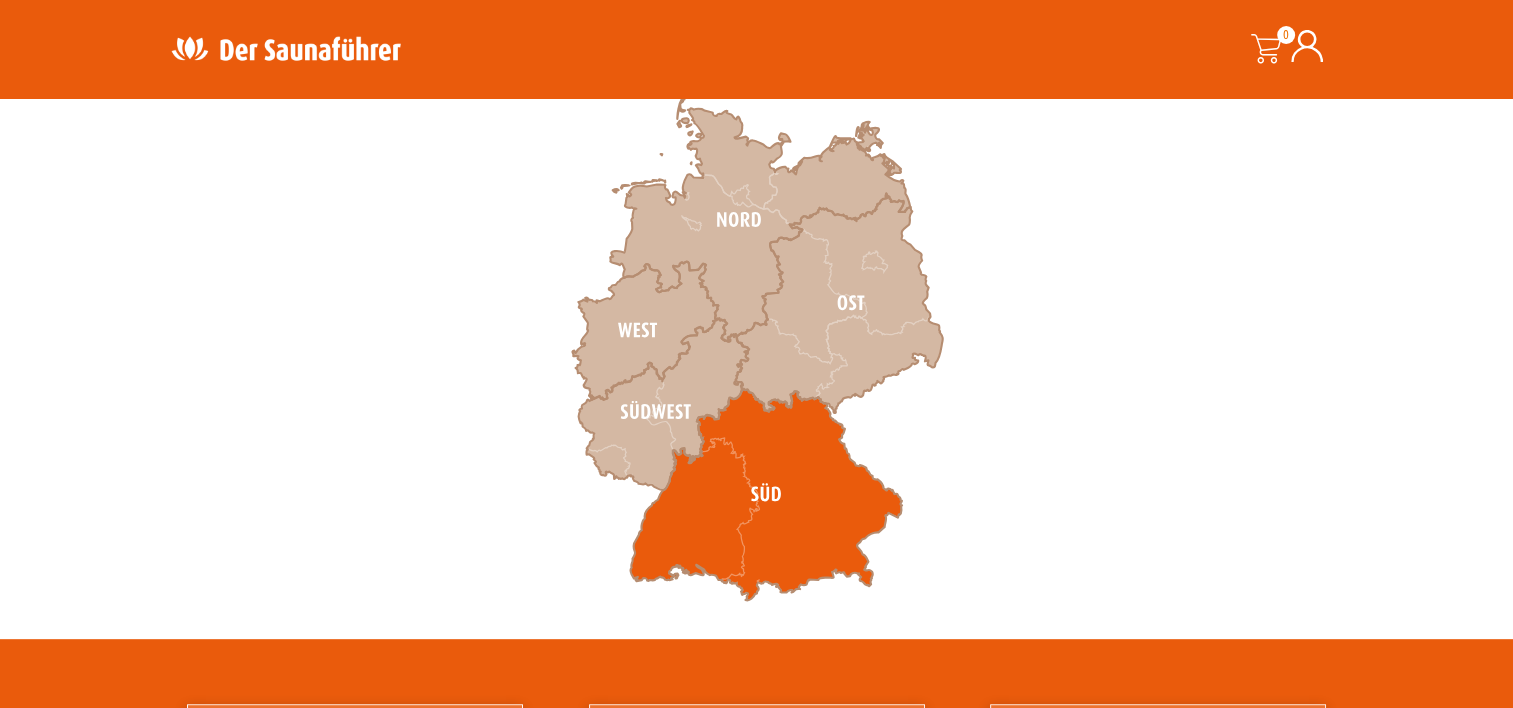 click 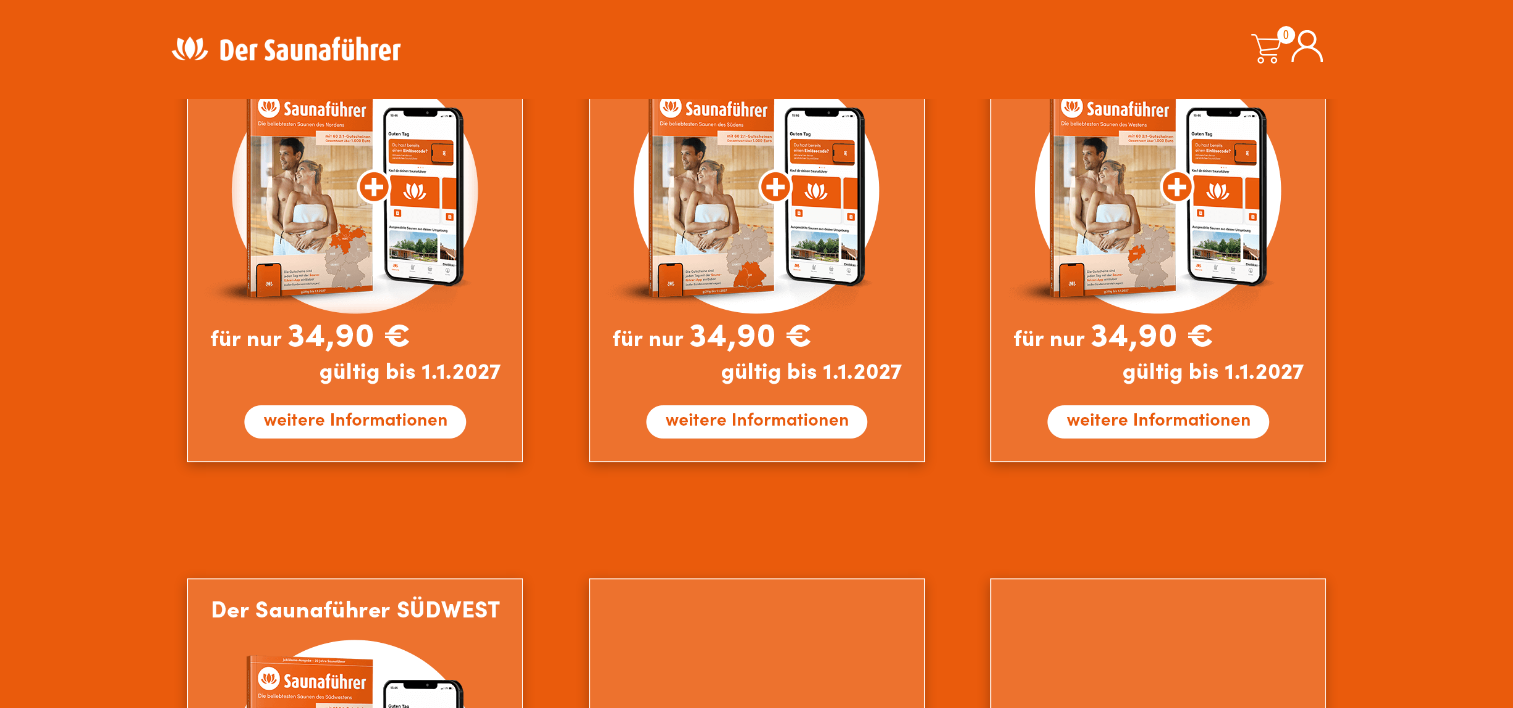 scroll, scrollTop: 1396, scrollLeft: 0, axis: vertical 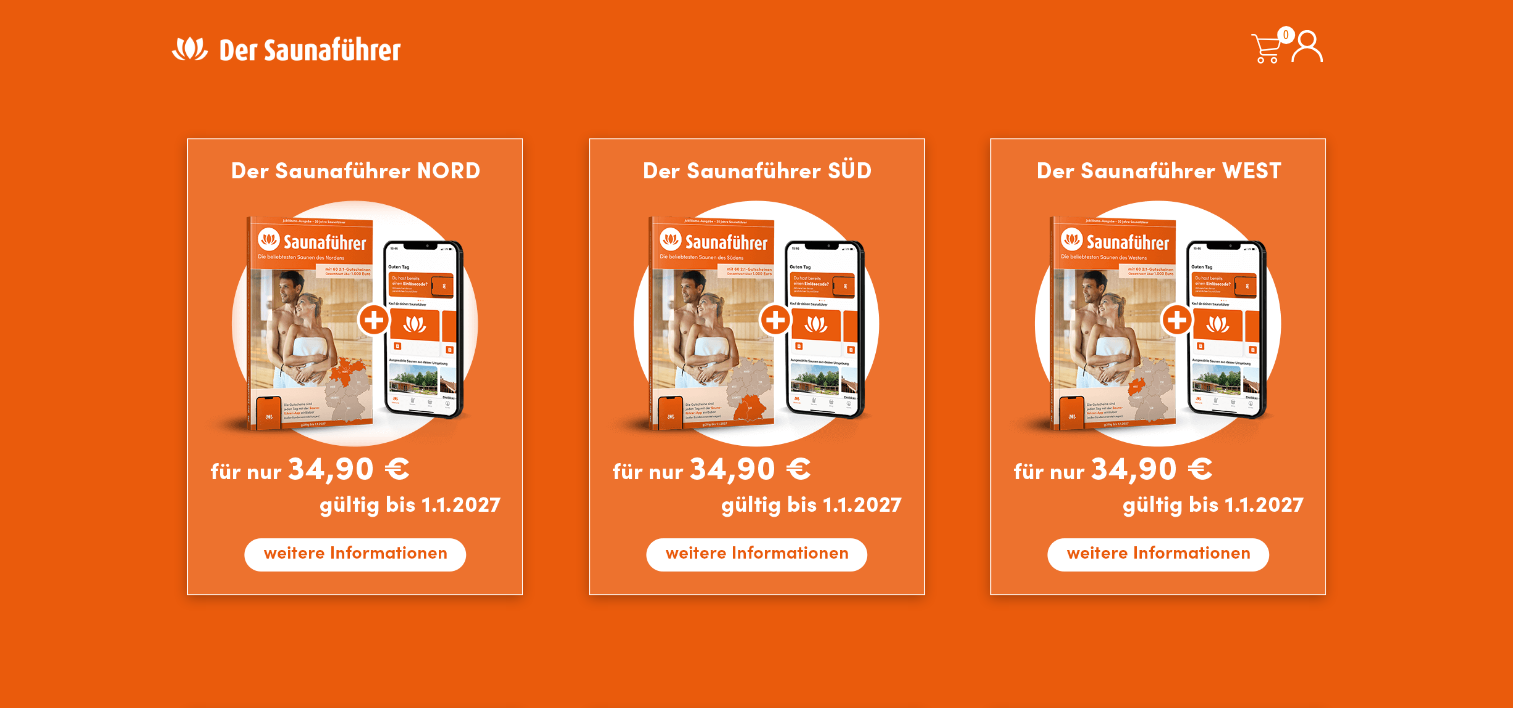 drag, startPoint x: 0, startPoint y: 0, endPoint x: 79, endPoint y: 290, distance: 300.5678 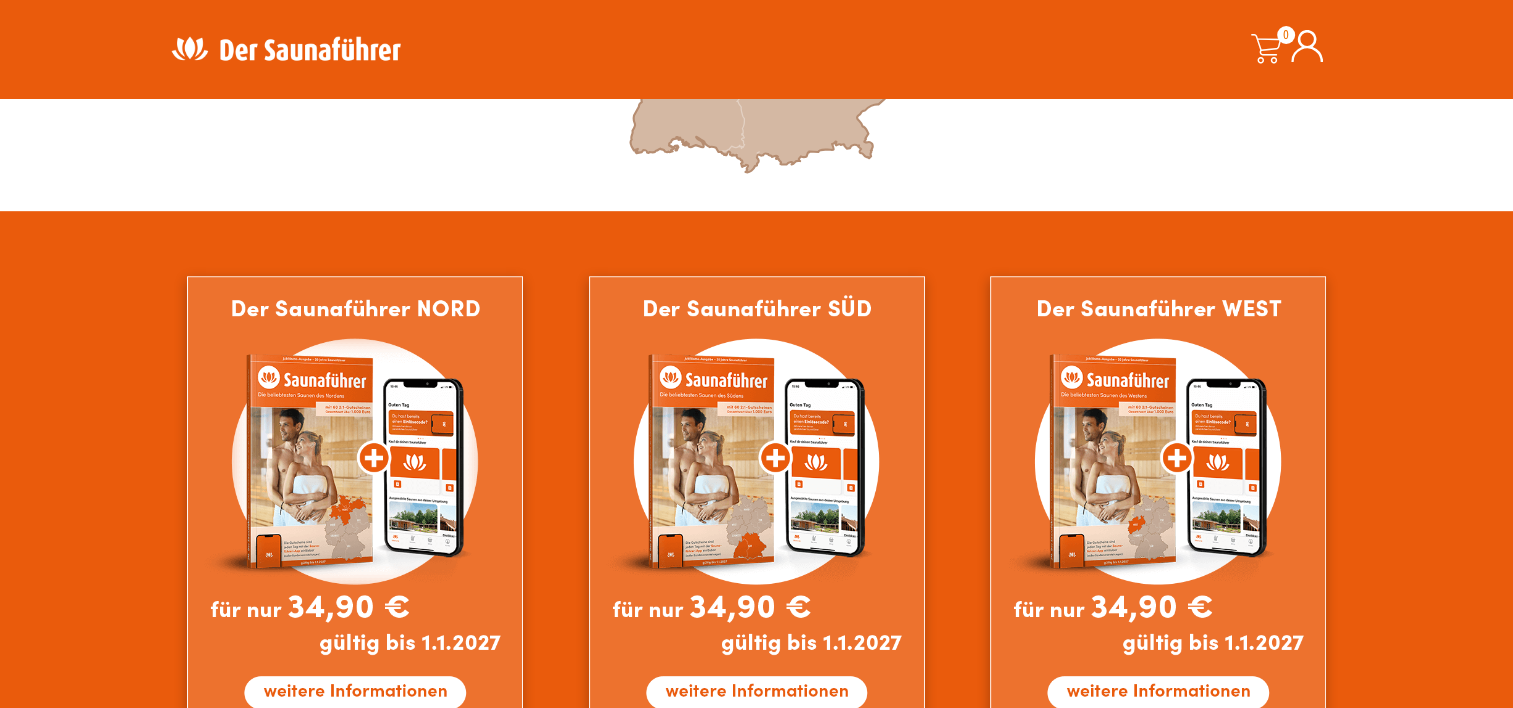 scroll, scrollTop: 1116, scrollLeft: 0, axis: vertical 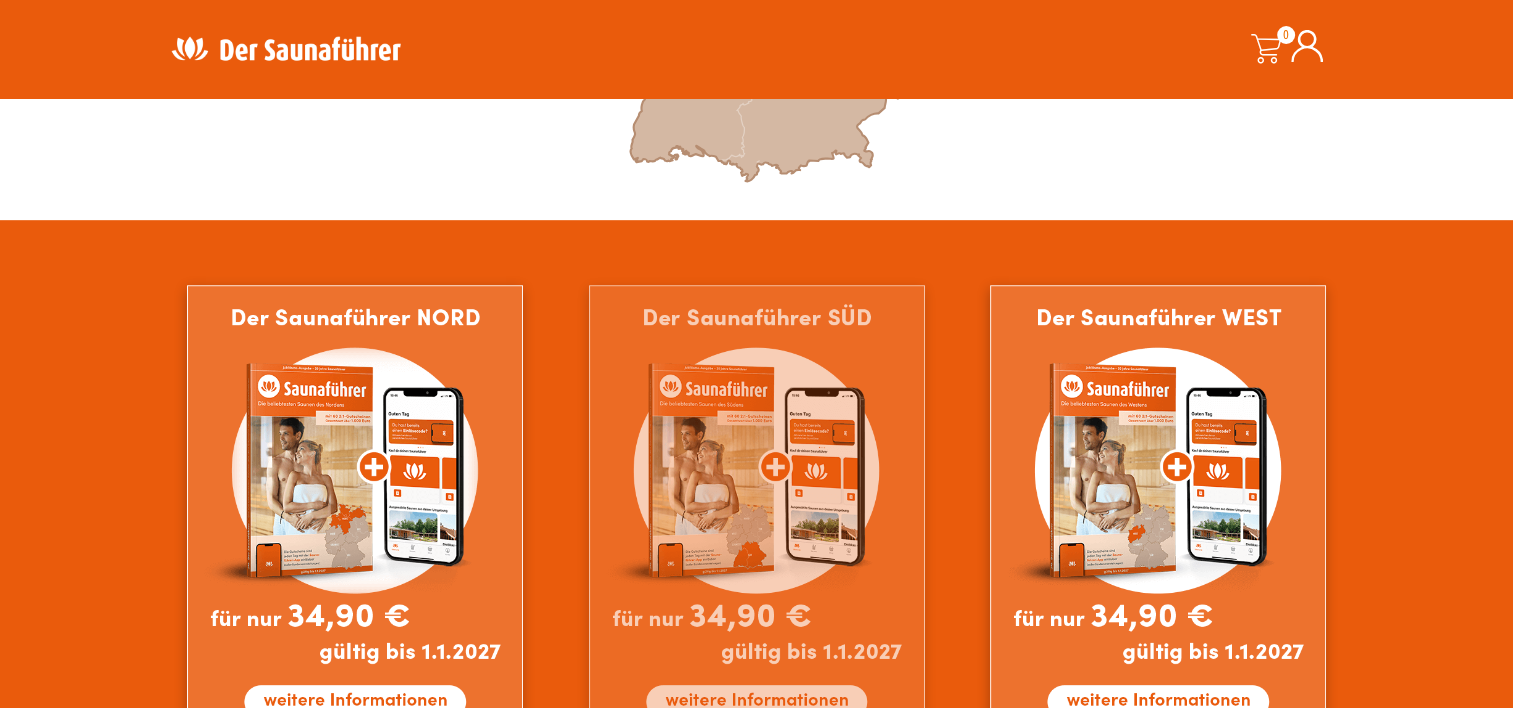 click at bounding box center [757, 513] 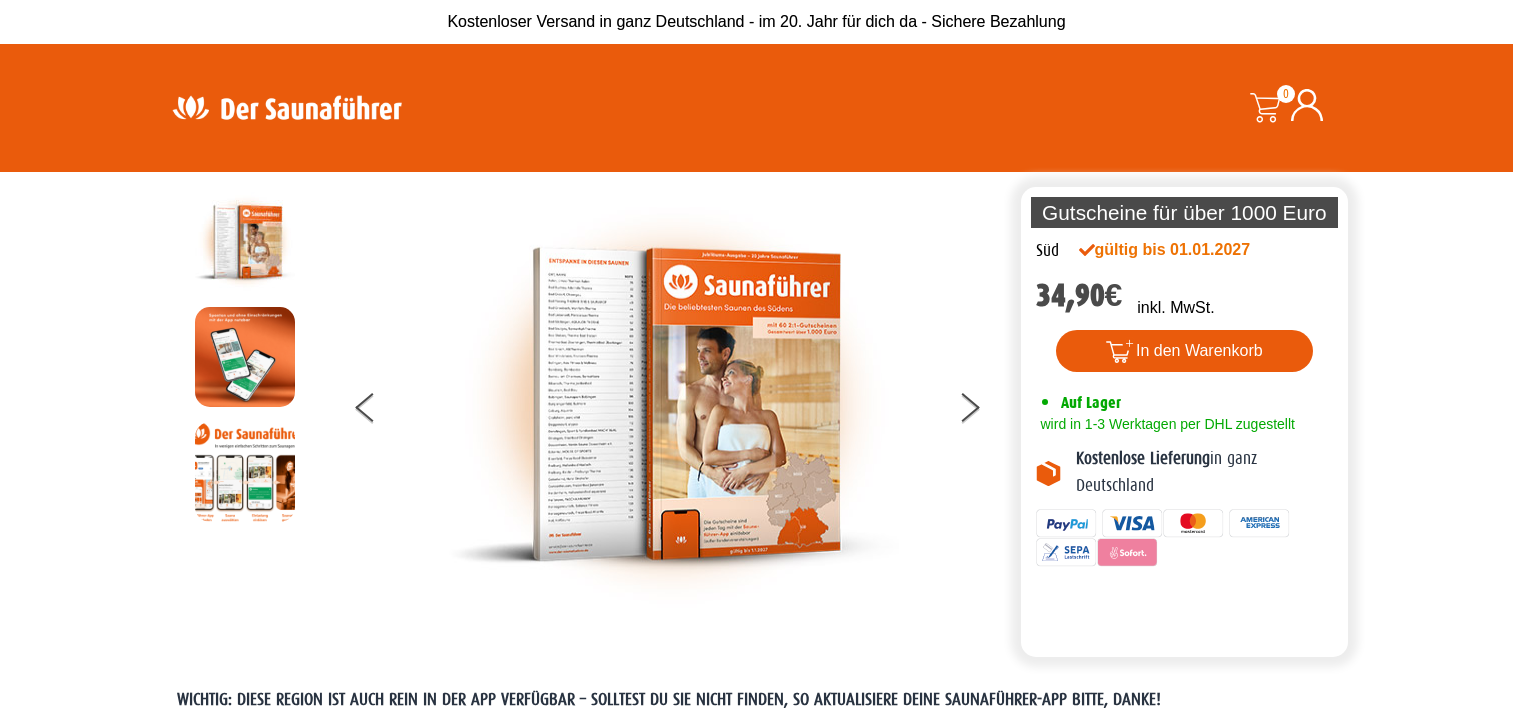 scroll, scrollTop: 0, scrollLeft: 0, axis: both 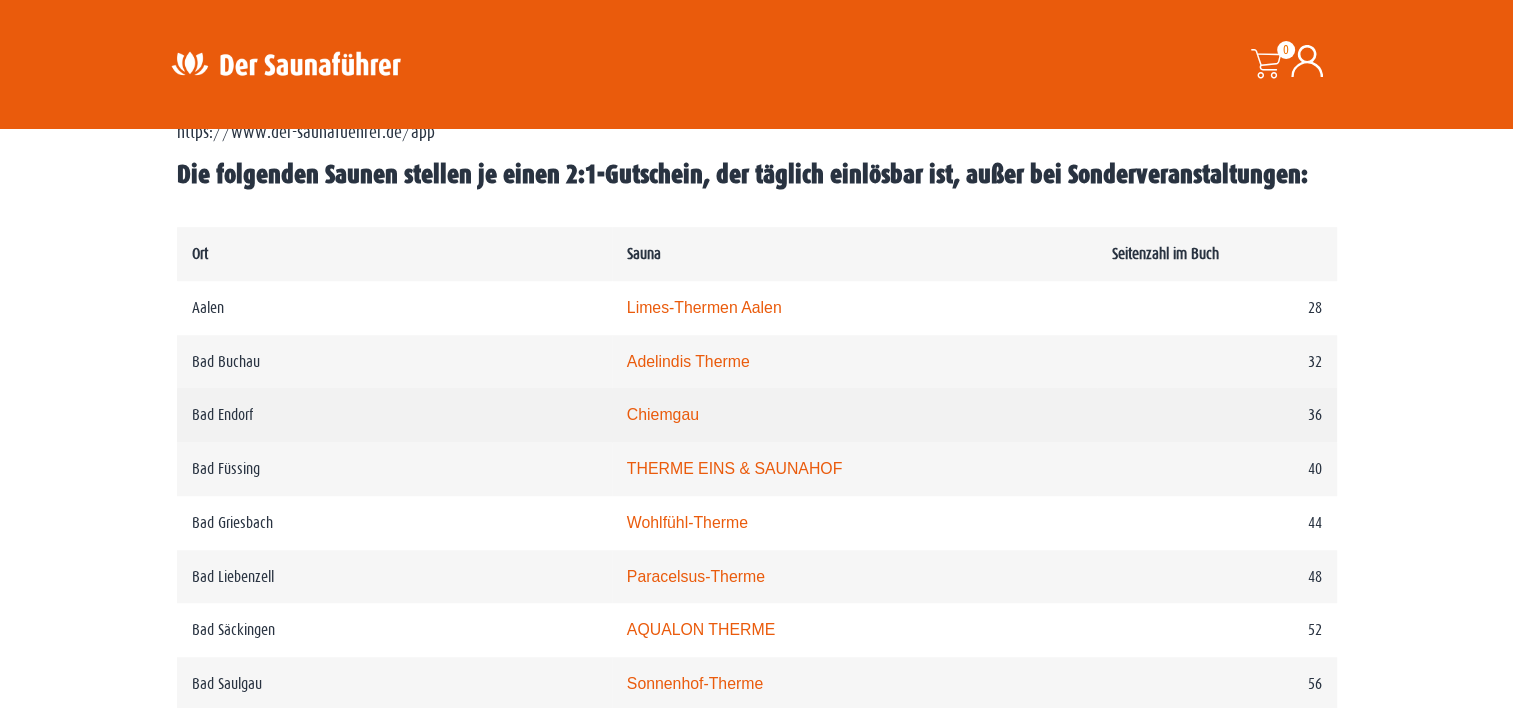 click on "Bad Endorf" at bounding box center [394, 415] 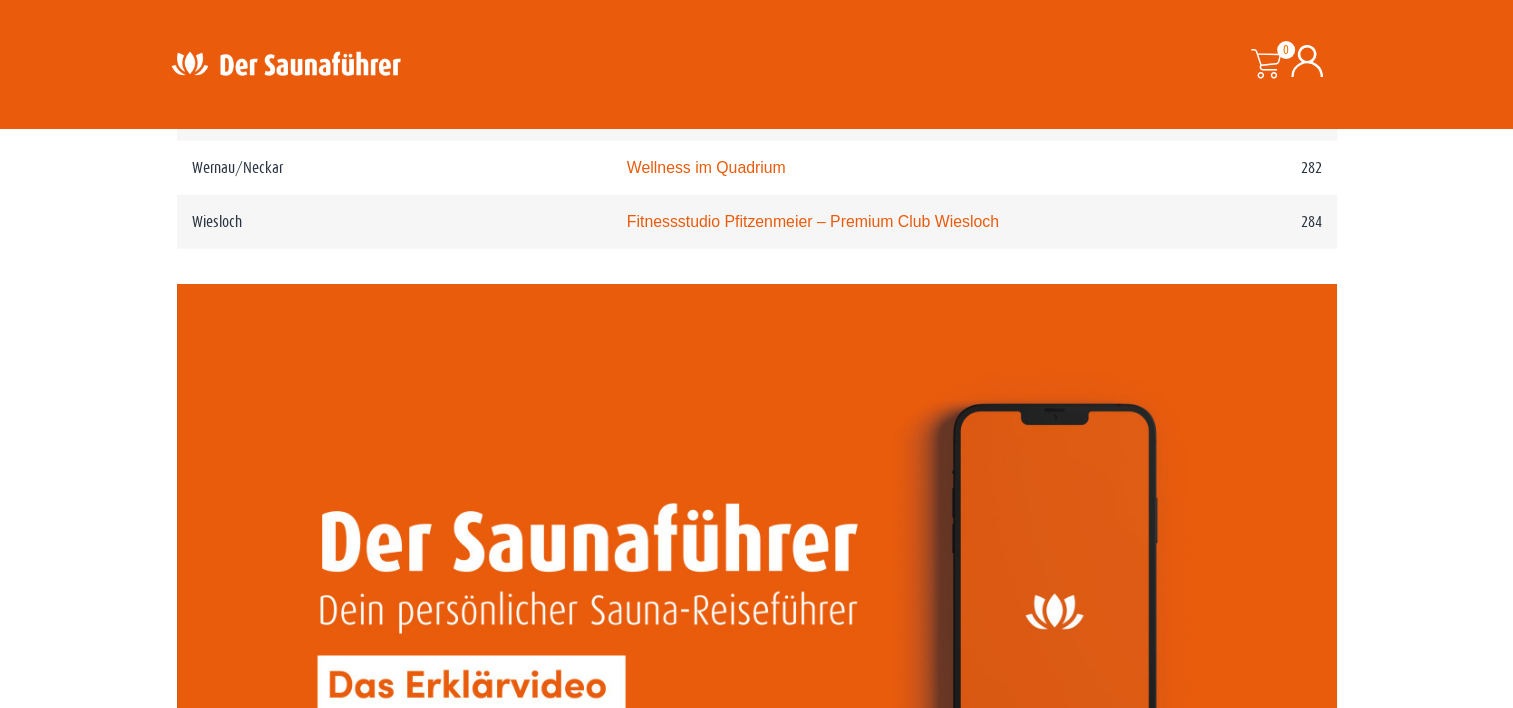 scroll, scrollTop: 4848, scrollLeft: 0, axis: vertical 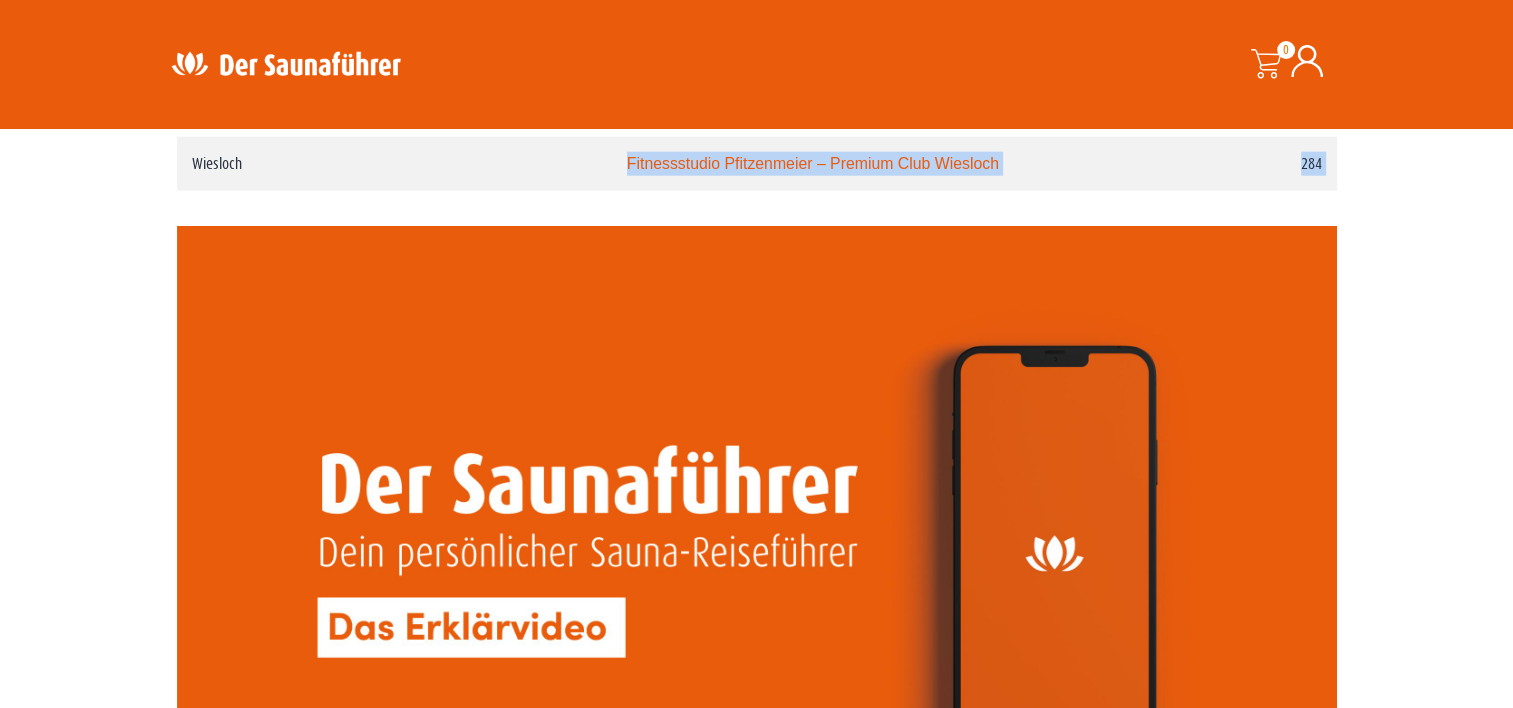 drag, startPoint x: 139, startPoint y: 256, endPoint x: 611, endPoint y: 175, distance: 478.89978 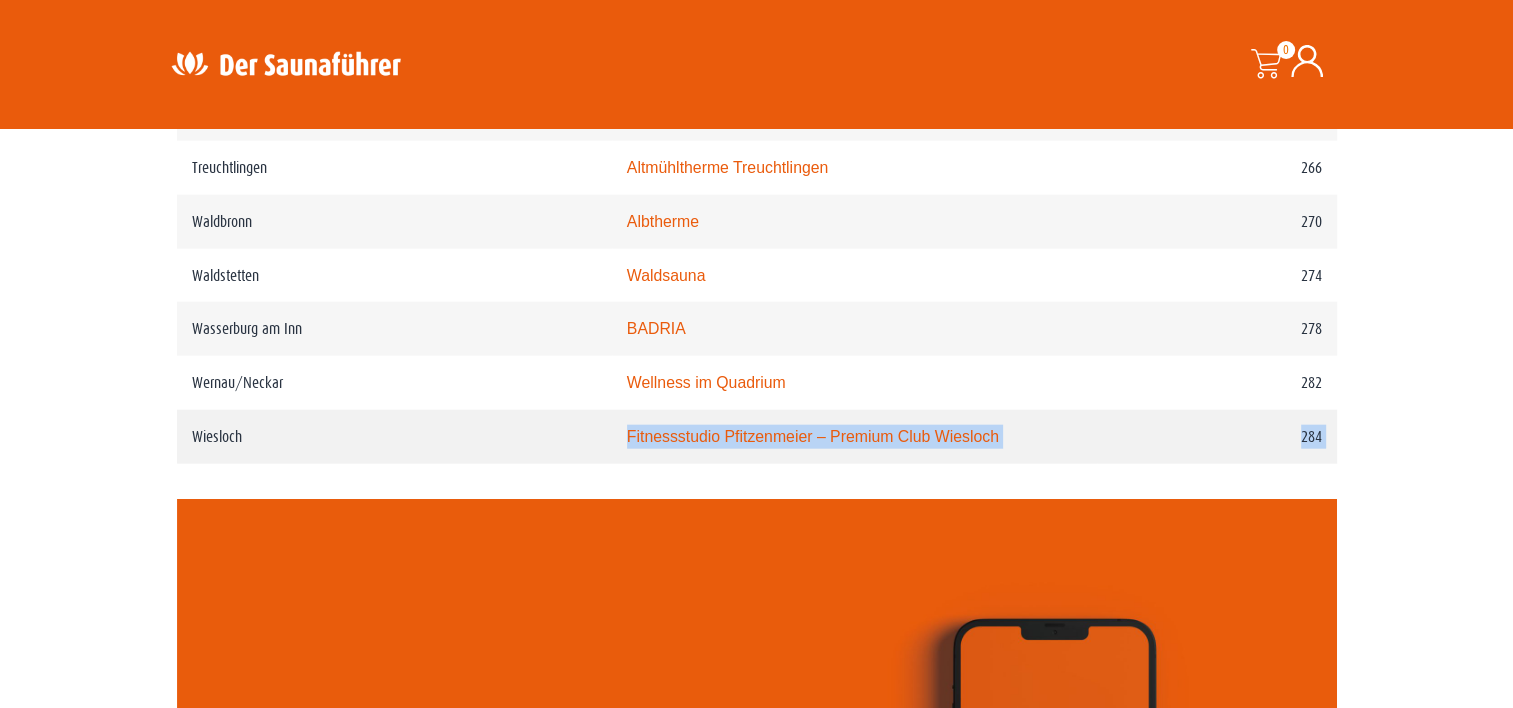 scroll, scrollTop: 4572, scrollLeft: 0, axis: vertical 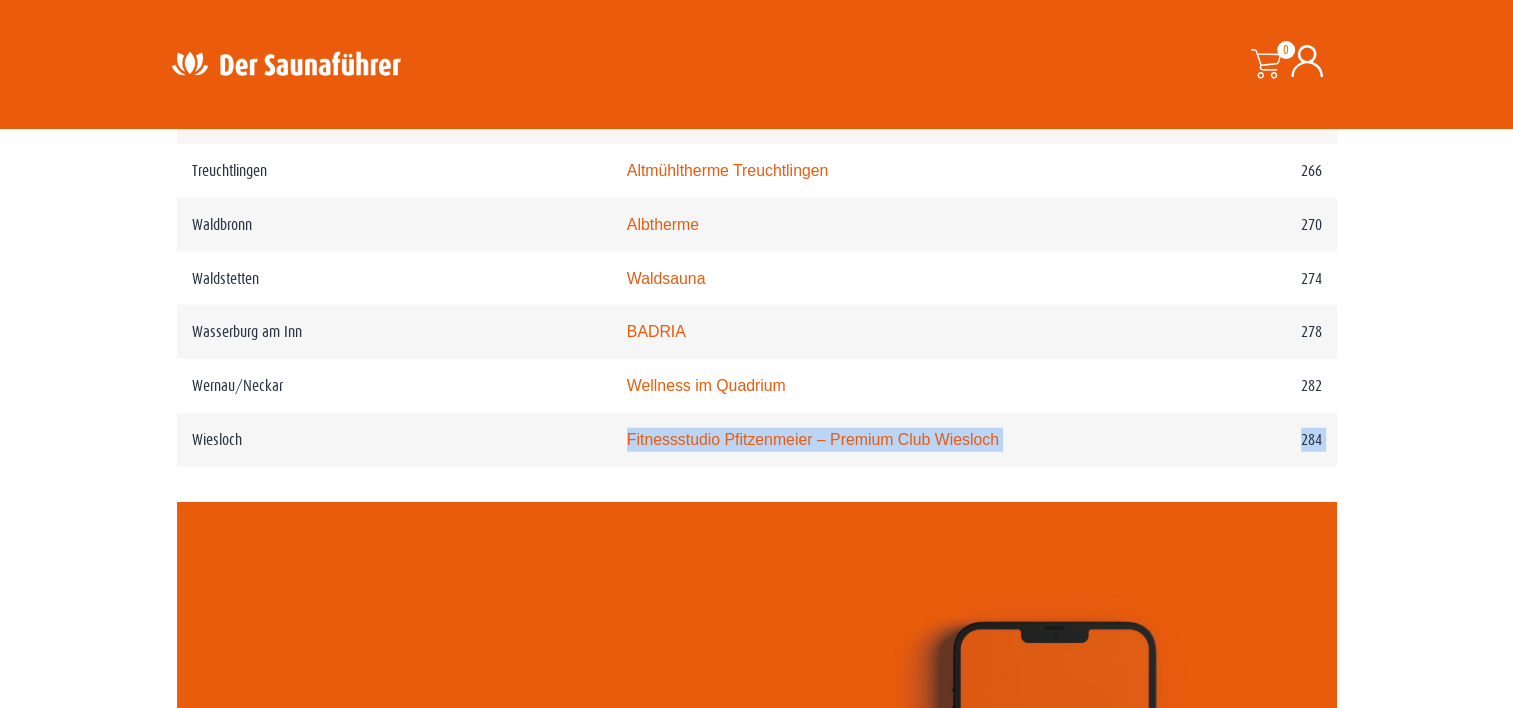 click on "Ort
Sauna
Seitenzahl im Buch
[CITY]
[BUSINESS_NAME]
28
[CITY]
[BUSINESS_NAME]
32
[CITY]
[BUSINESS_NAME]
36
[CITY]
[BUSINESS_NAME]
40
[CITY]
[BUSINESS_NAME]
44
[CITY]
[BUSINESS_NAME]
48
[CITY]
[BUSINESS_NAME]
52
[CITY]
[BUSINESS_NAME]
56
[CITY]
[BUSINESS_NAME]
60
[BUSINESS_NAME]
[BUSINESS_NAME]
64
[CITY]
[BUSINESS_NAME]
68
[CITY]
[BUSINESS_NAME]
72
[CITY]
[BUSINESS_NAME]
76
[CITY]
[BUSINESS_NAME]
80
[CITY]
[BUSINESS_NAME]
84
[CITY]
[BUSINESS_NAME]
88
[CITY]
[BUSINESS_NAME]
92
[CITY]
[BUSINESS_NAME]
96
[CITY]
[BUSINESS_NAME]
100
[CITY]
[BUSINESS_NAME]
104
[CITY]
[BUSINESS_NAME]
108
[CITY]
[BUSINESS_NAME]
112
[CITY]
[BUSINESS_NAME]
116
[CITY]" at bounding box center (757, -1454) 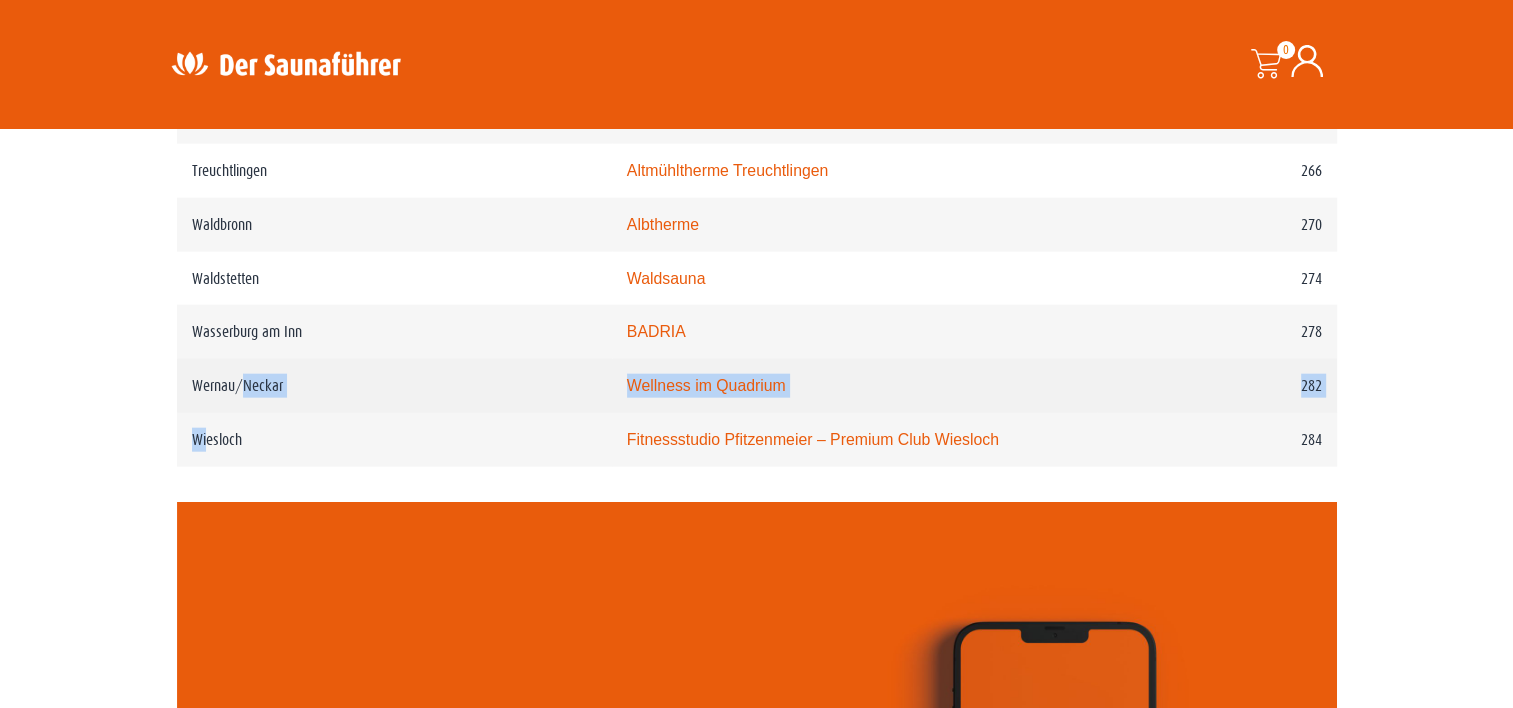 drag, startPoint x: 204, startPoint y: 460, endPoint x: 239, endPoint y: 388, distance: 80.05623 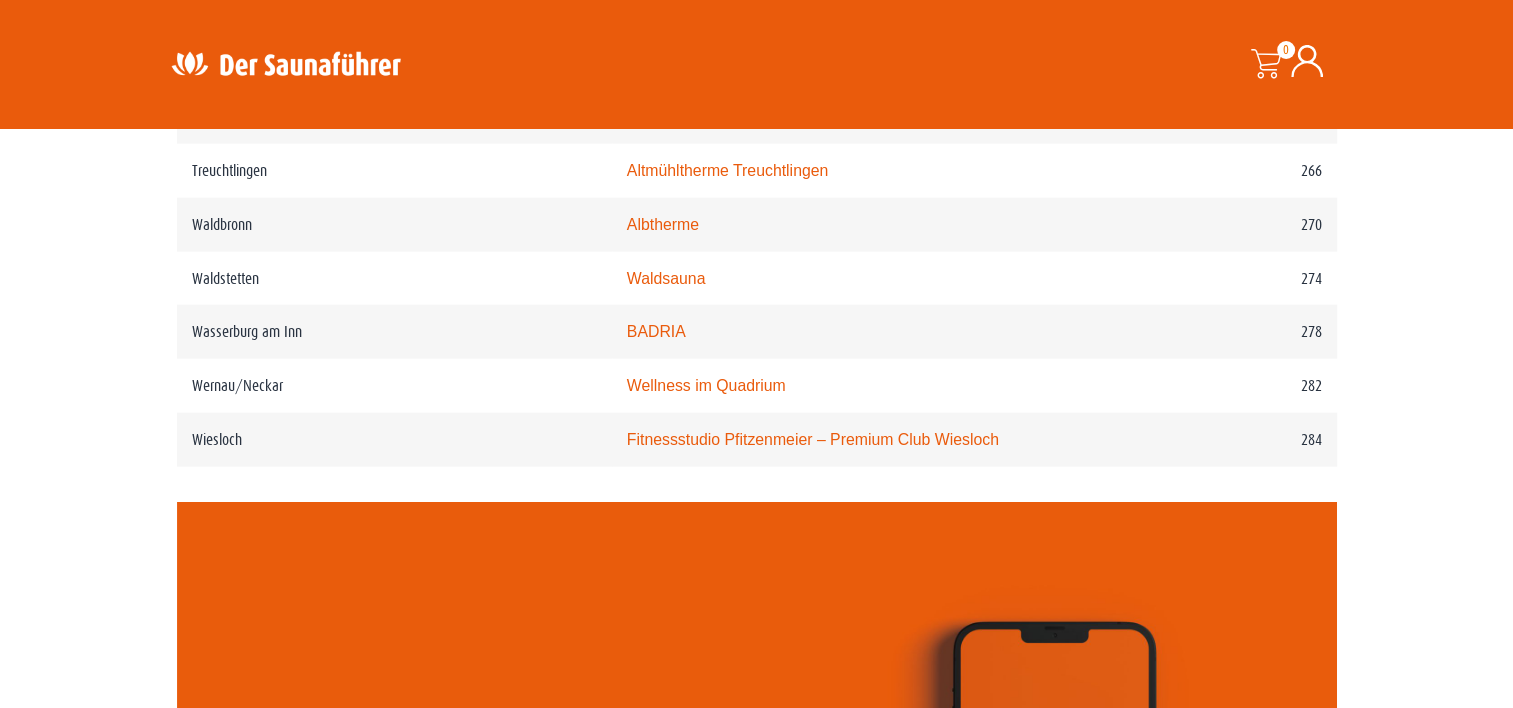 drag, startPoint x: 239, startPoint y: 388, endPoint x: 107, endPoint y: 423, distance: 136.56134 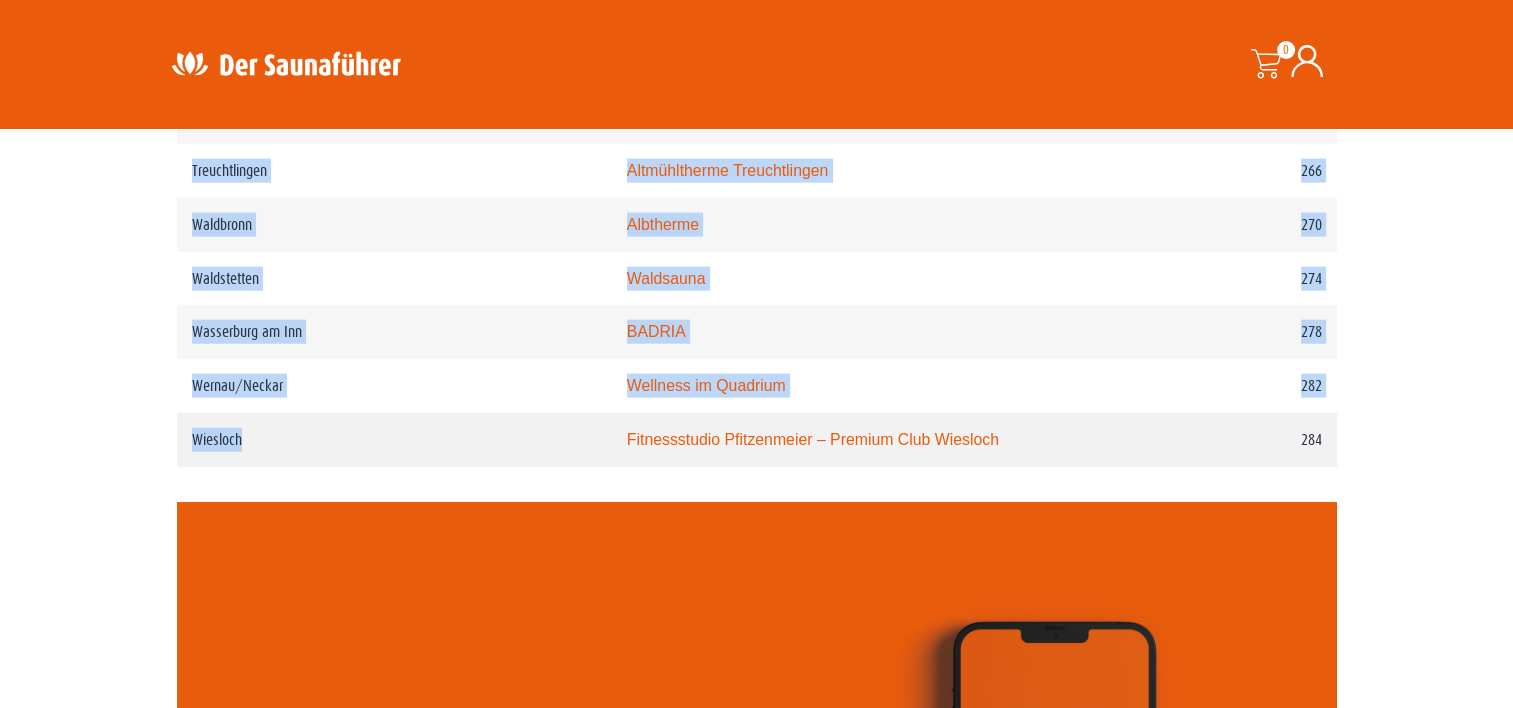 drag, startPoint x: 167, startPoint y: 428, endPoint x: 314, endPoint y: 444, distance: 147.86818 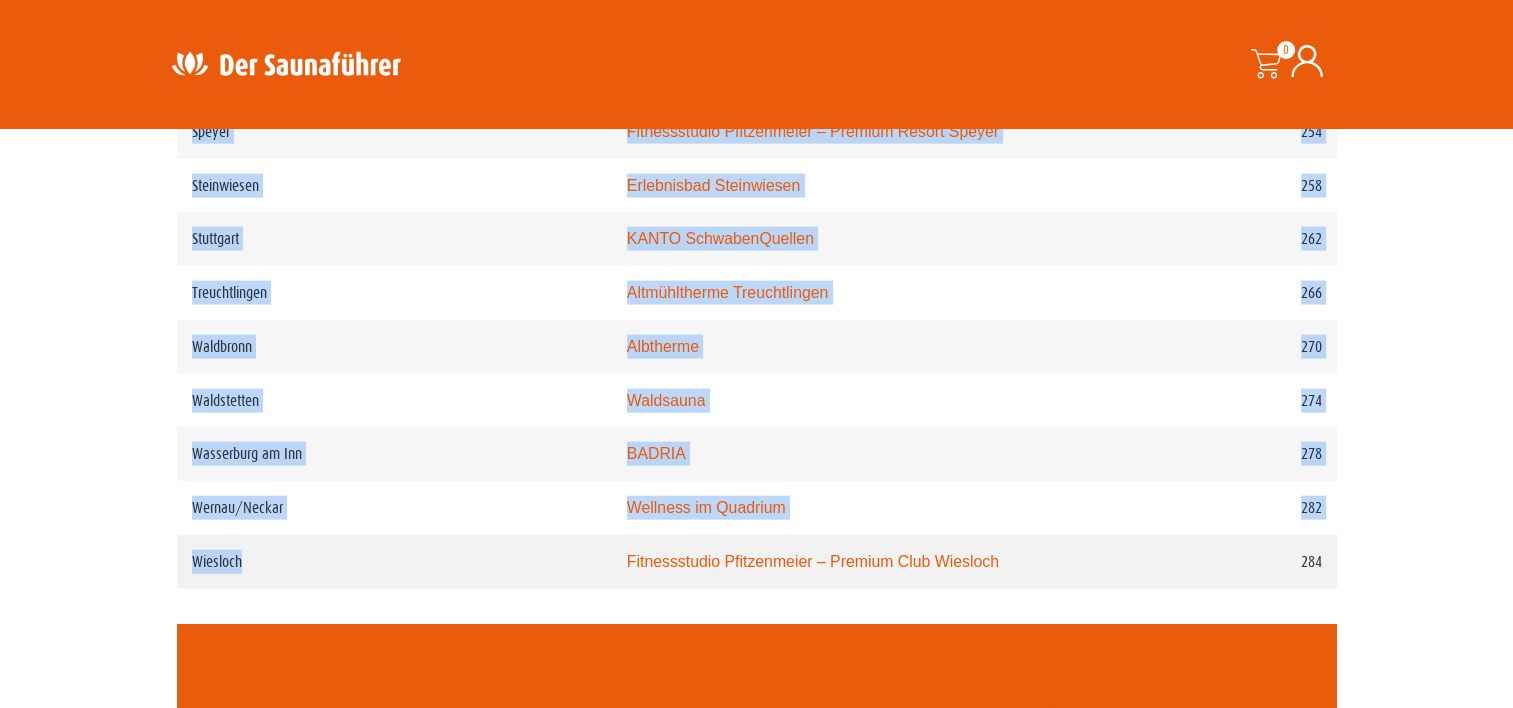 scroll, scrollTop: 4452, scrollLeft: 0, axis: vertical 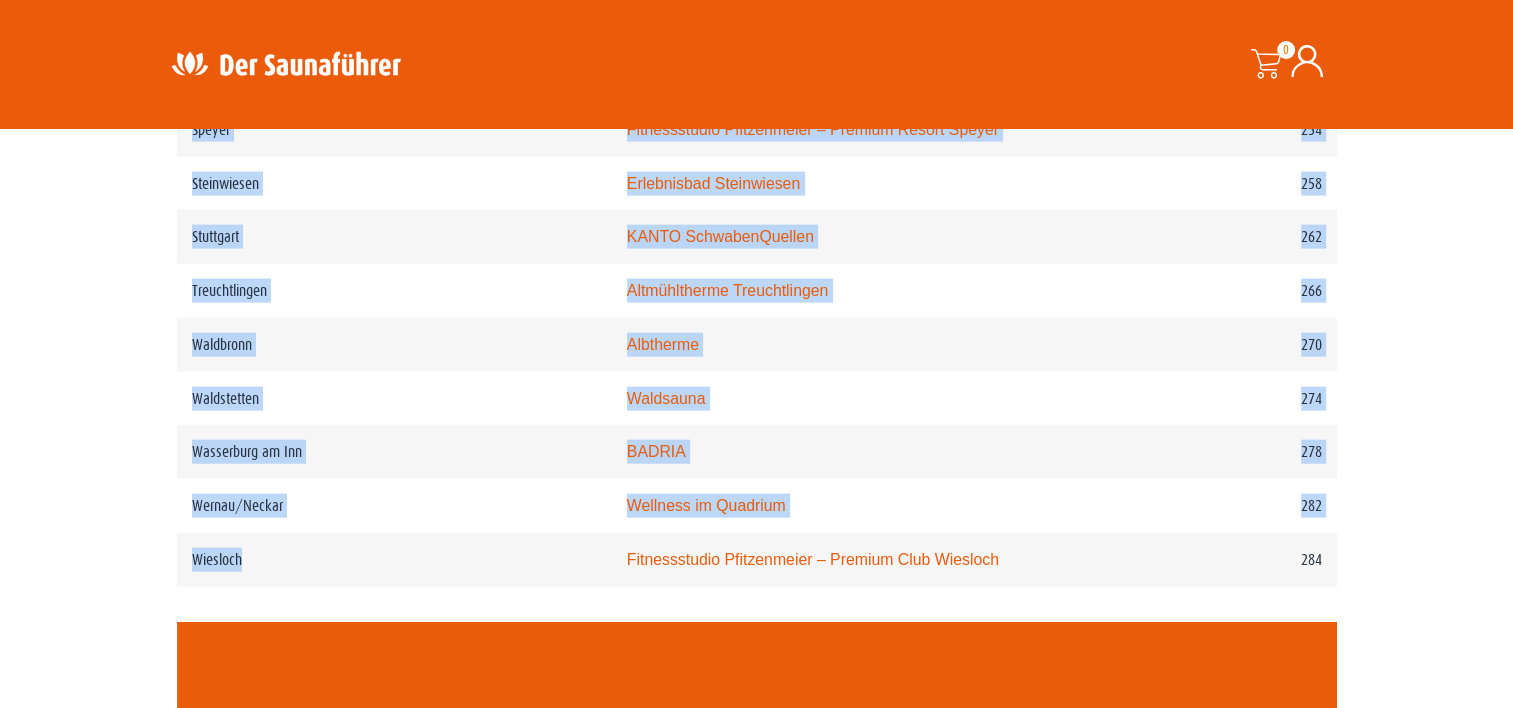 click on "WICHTIG: DIESE REGION IST AUCH REIN IN DER APP VERFÜGBAR – SOLLTEST DU SIE NICHT FINDEN, SO AKTUALISIERE DEINE SAUNAFÜHRER-APP BITTE, DANKE! Wir stellen in diesem Buch mehr als 60 der beliebtesten Saunen für [REGION] und [REGION] vor, welche euch zum Besuch herzlich einladen. Durch die neue Saunaführer-App sind die 2:1-Einladungen täglich spontan einlösbar. Deine Vorteile: keine Einschränkungen täglich einlösbar (außer bei Sonderveranstaltungen) mehr als 60 x 2:1-Einladungen lange Laufzeit Gutscheinwerte gesamt über 1.000 Euro Für die Nutzung der Einladungen/Gutscheine des Buches muss die Saunaführer-App zwingend verwendet werden und hierzu werden persönliche Daten erhoben. Gültig ab sofort und bis einschließlich [DATE] Weitere Informationen: https://www.der-saunafuehrer.de/app
Ort
Sauna
[CITY]" at bounding box center [756, -1251] 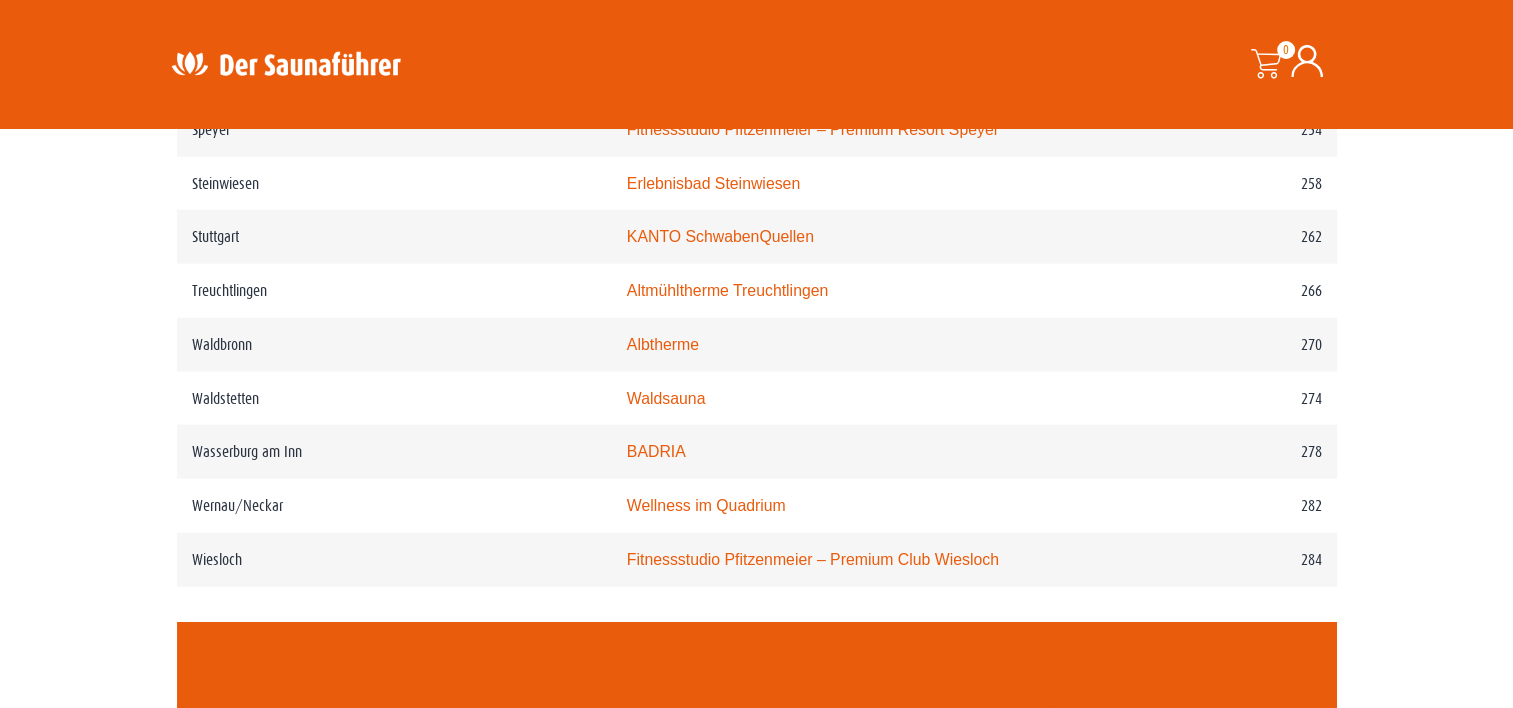 click on "WICHTIG: DIESE REGION IST AUCH REIN IN DER APP VERFÜGBAR – SOLLTEST DU SIE NICHT FINDEN, SO AKTUALISIERE DEINE SAUNAFÜHRER-APP BITTE, DANKE! Wir stellen in diesem Buch mehr als 60 der beliebtesten Saunen für [REGION] und [REGION] vor, welche euch zum Besuch herzlich einladen. Durch die neue Saunaführer-App sind die 2:1-Einladungen täglich spontan einlösbar. Deine Vorteile: keine Einschränkungen täglich einlösbar (außer bei Sonderveranstaltungen) mehr als 60 x 2:1-Einladungen lange Laufzeit Gutscheinwerte gesamt über 1.000 Euro Für die Nutzung der Einladungen/Gutscheine des Buches muss die Saunaführer-App zwingend verwendet werden und hierzu werden persönliche Daten erhoben. Gültig ab sofort und bis einschließlich [DATE] Weitere Informationen: https://www.der-saunafuehrer.de/app
Ort
Sauna
[CITY]" at bounding box center [756, -1251] 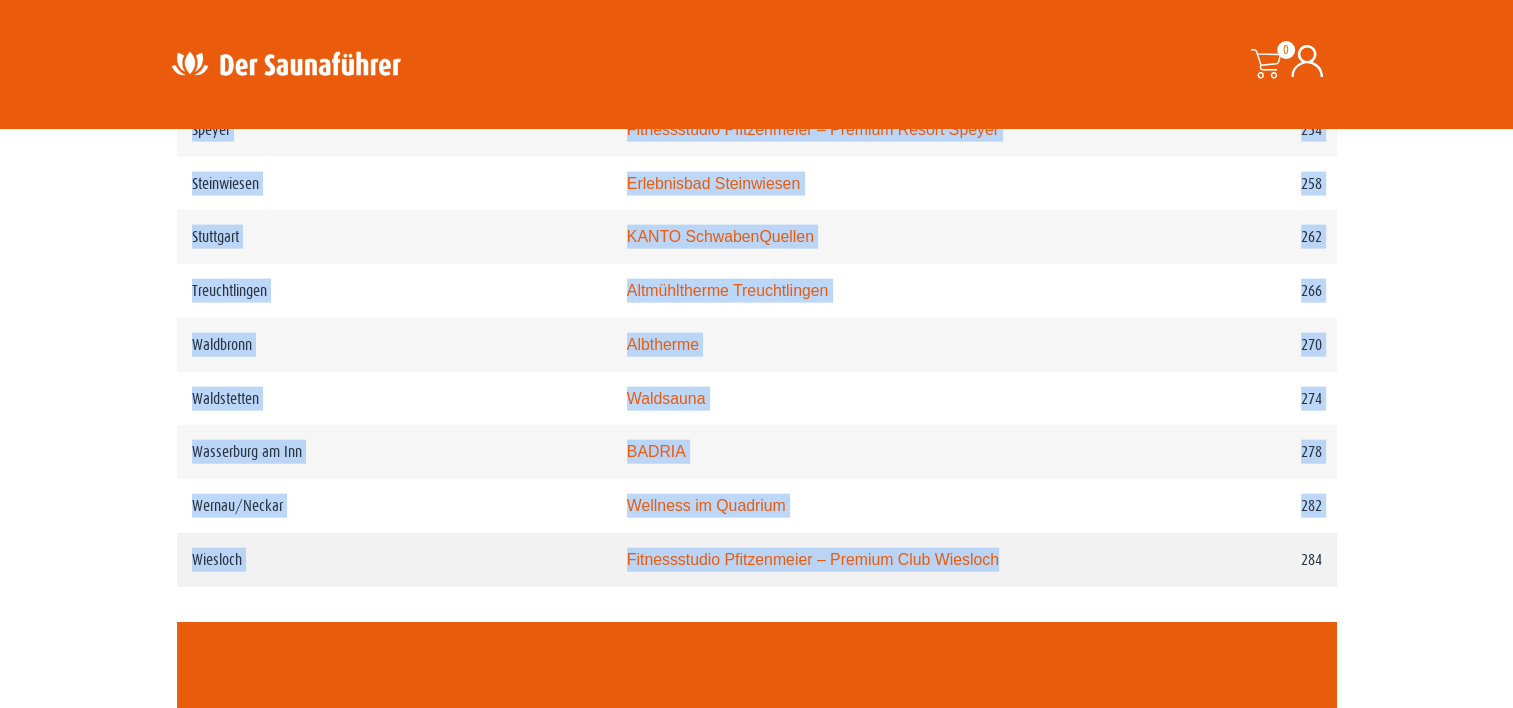 drag, startPoint x: 164, startPoint y: 558, endPoint x: 1038, endPoint y: 551, distance: 874.028 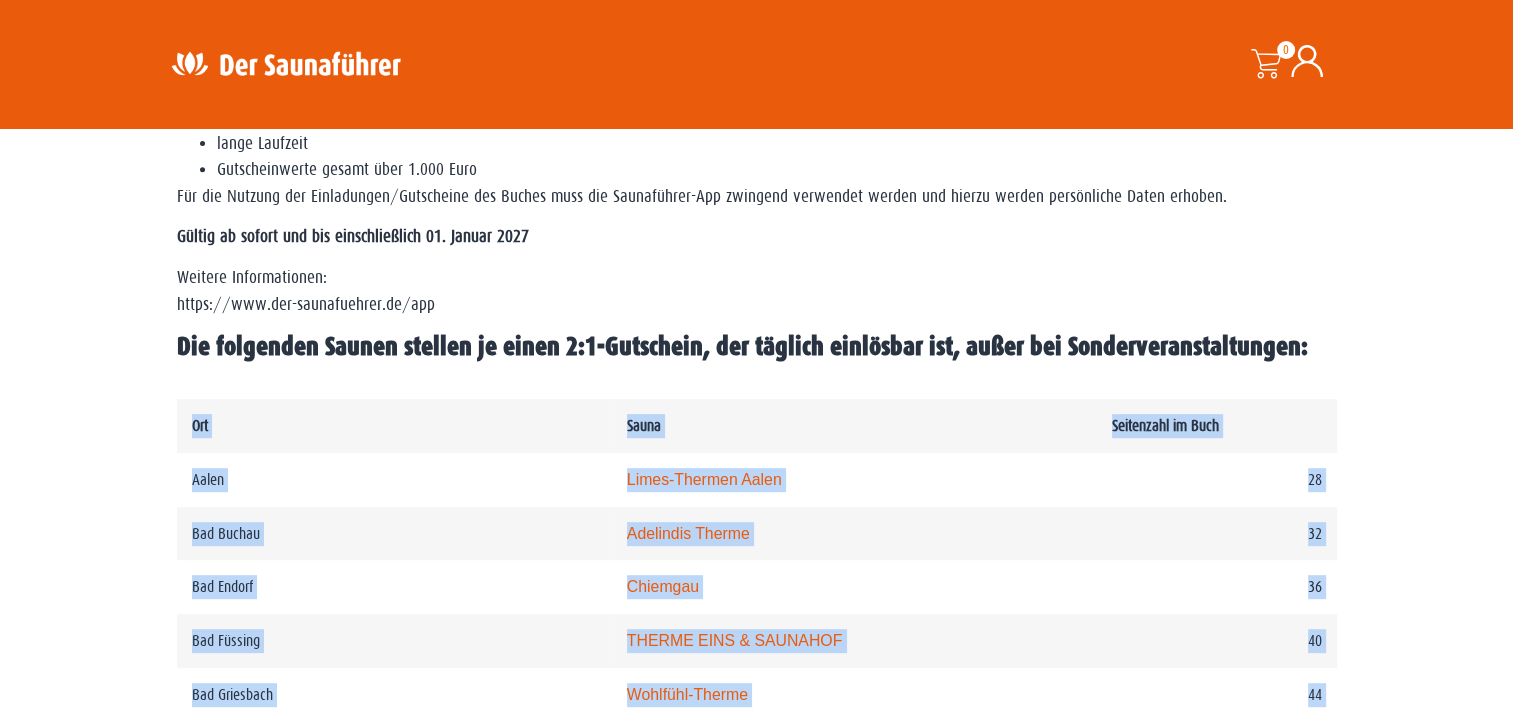 scroll, scrollTop: 783, scrollLeft: 0, axis: vertical 